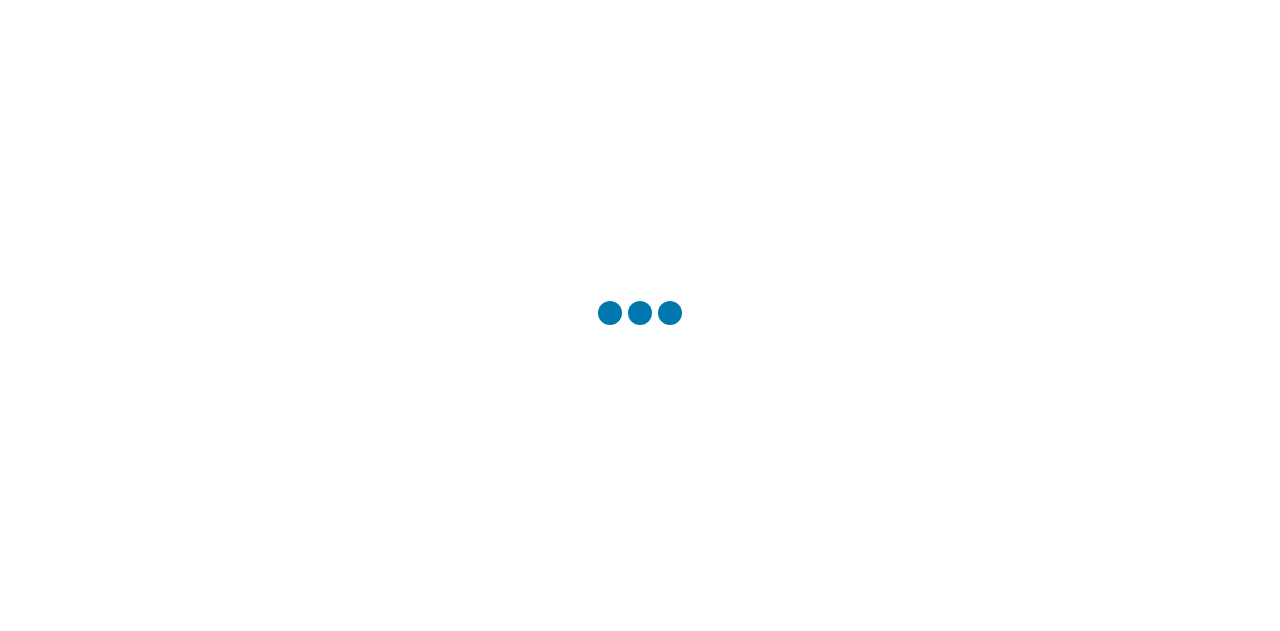 scroll, scrollTop: 0, scrollLeft: 0, axis: both 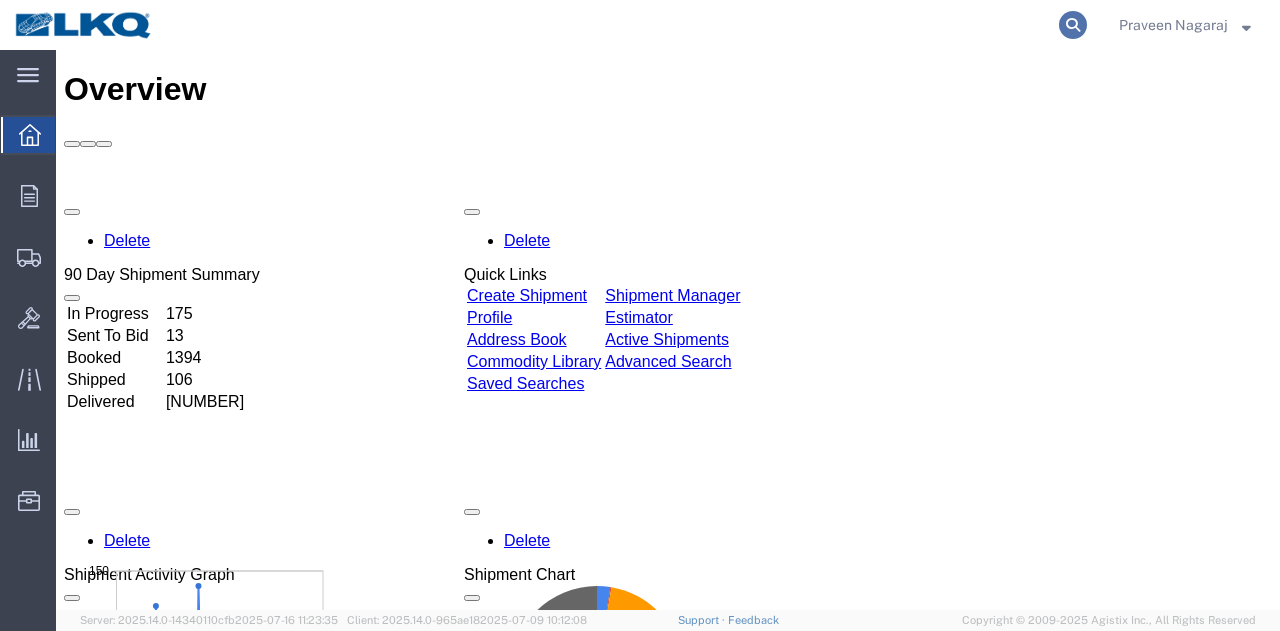 click 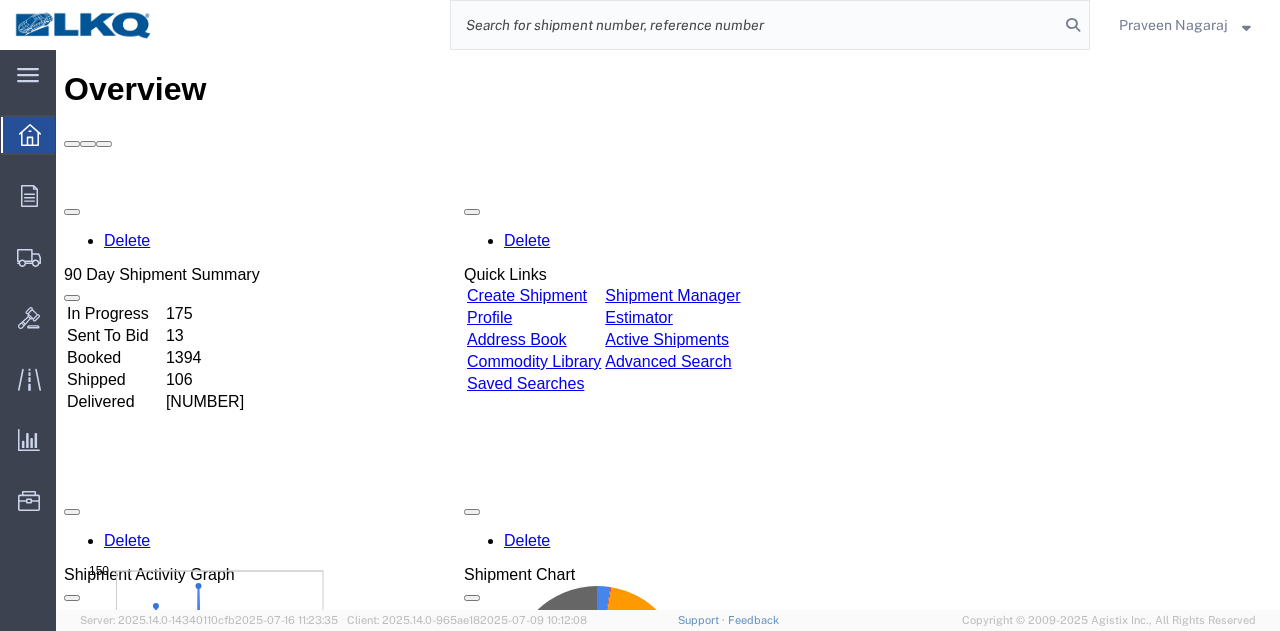 click 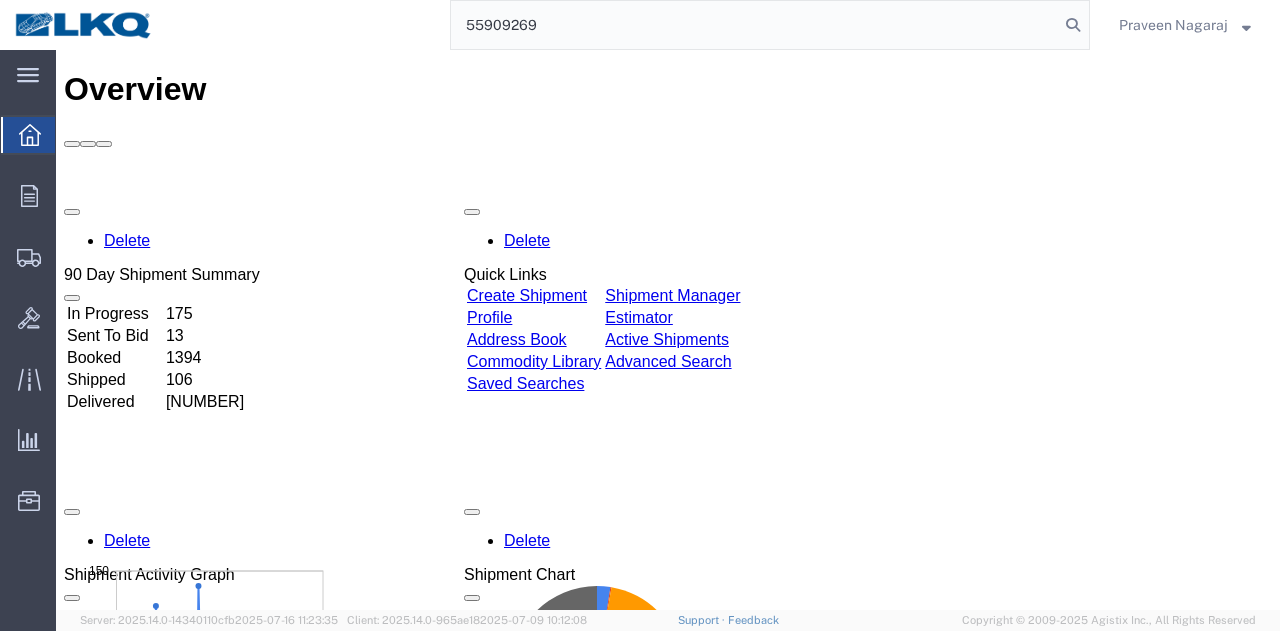 type on "55909269" 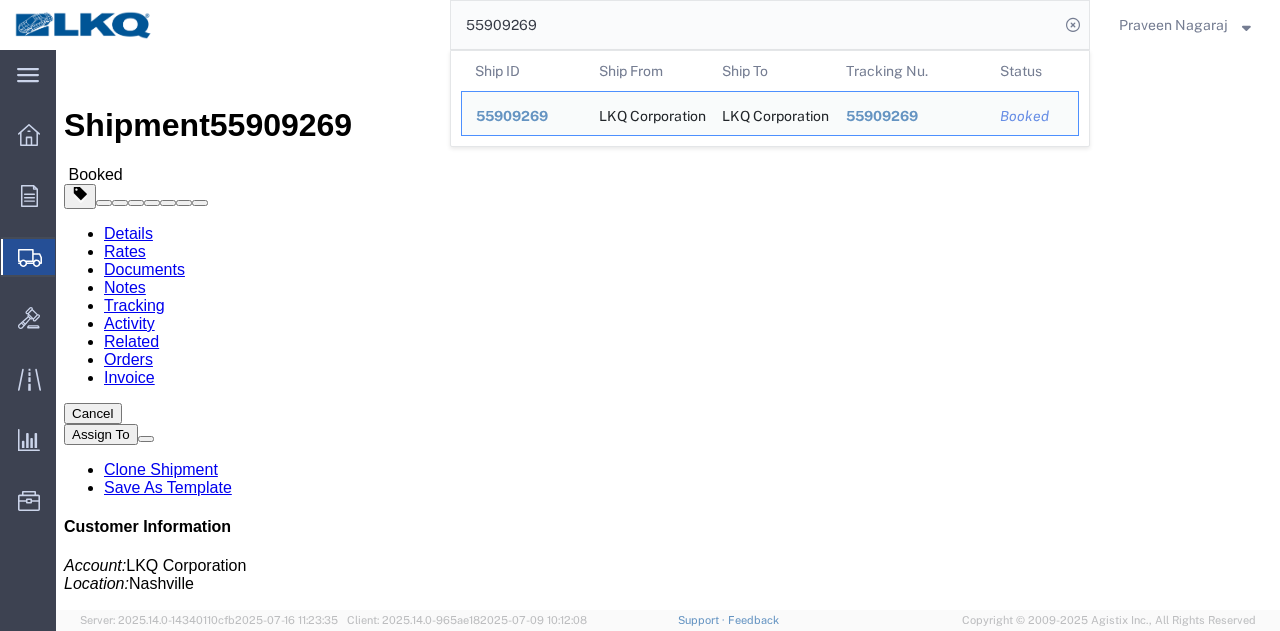click on "Tracking" 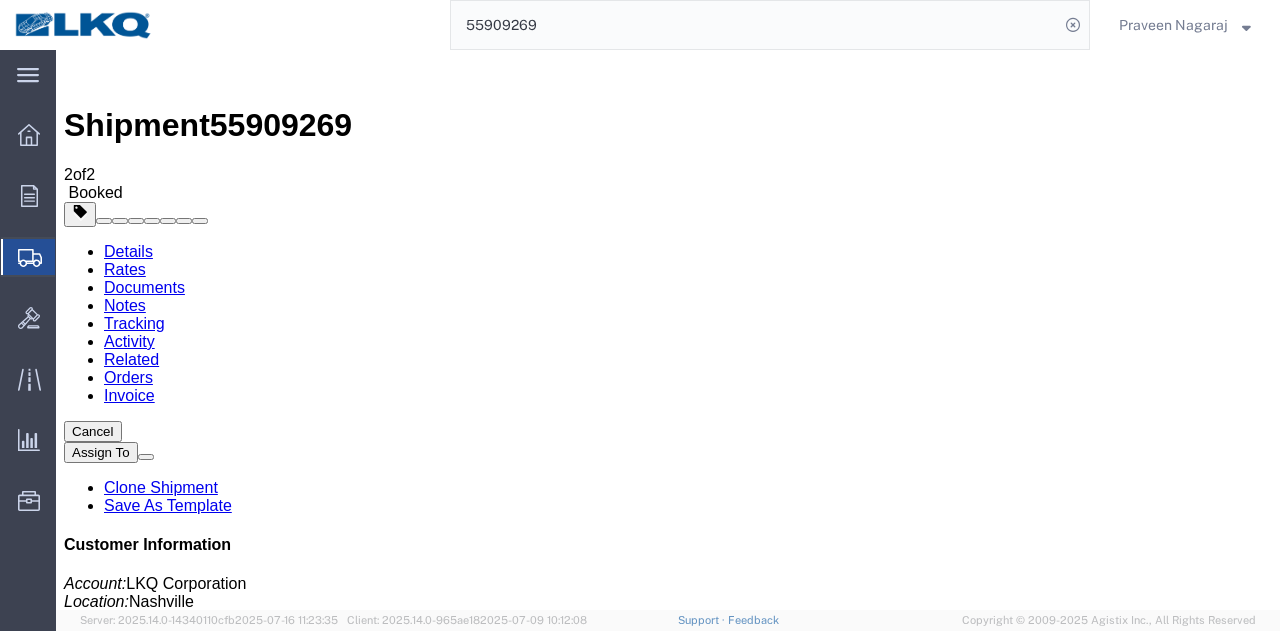 click on "Add New Tracking" at bounding box center (229, 1156) 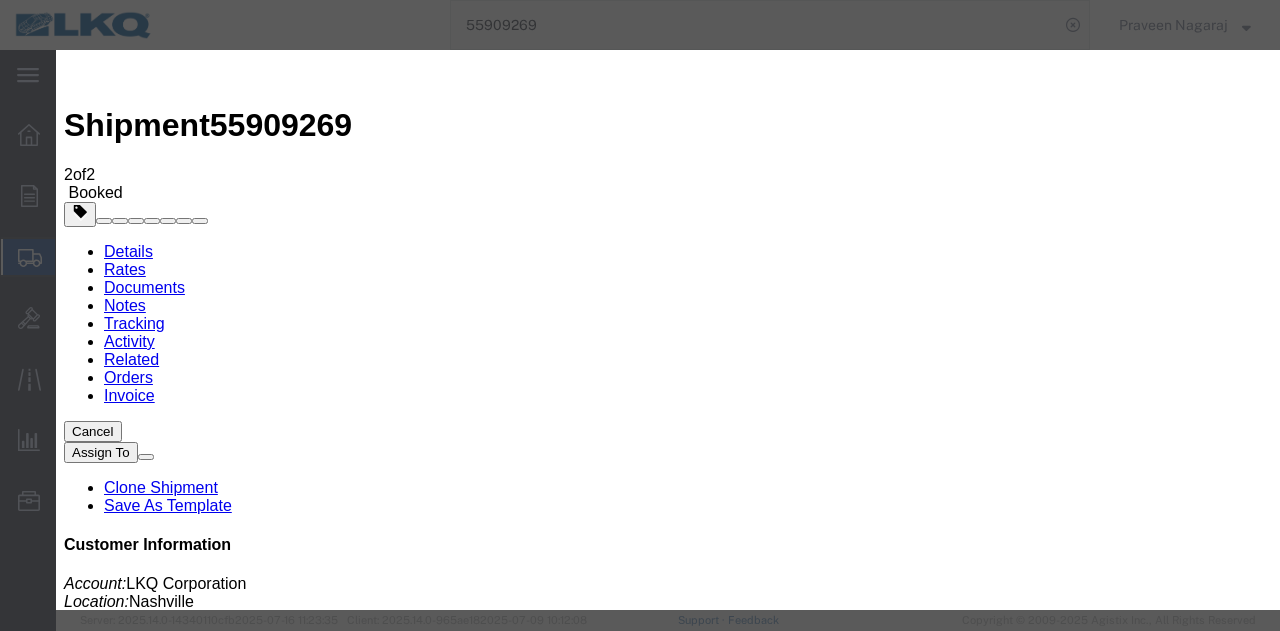 type on "07/16/2025" 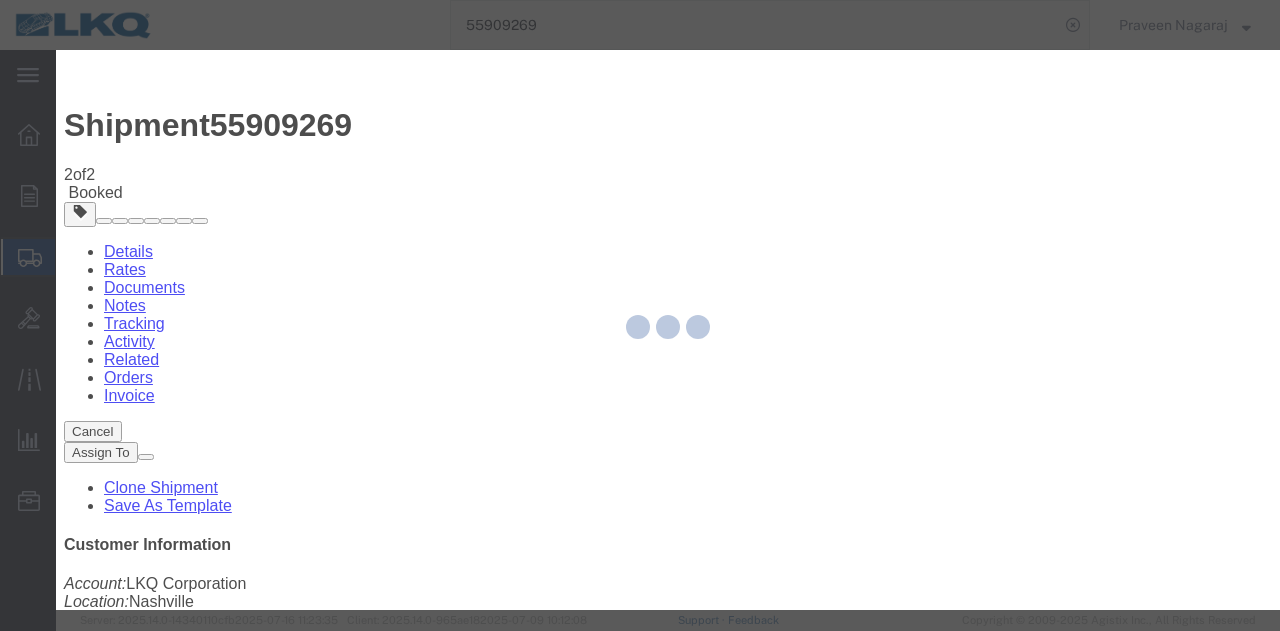 type 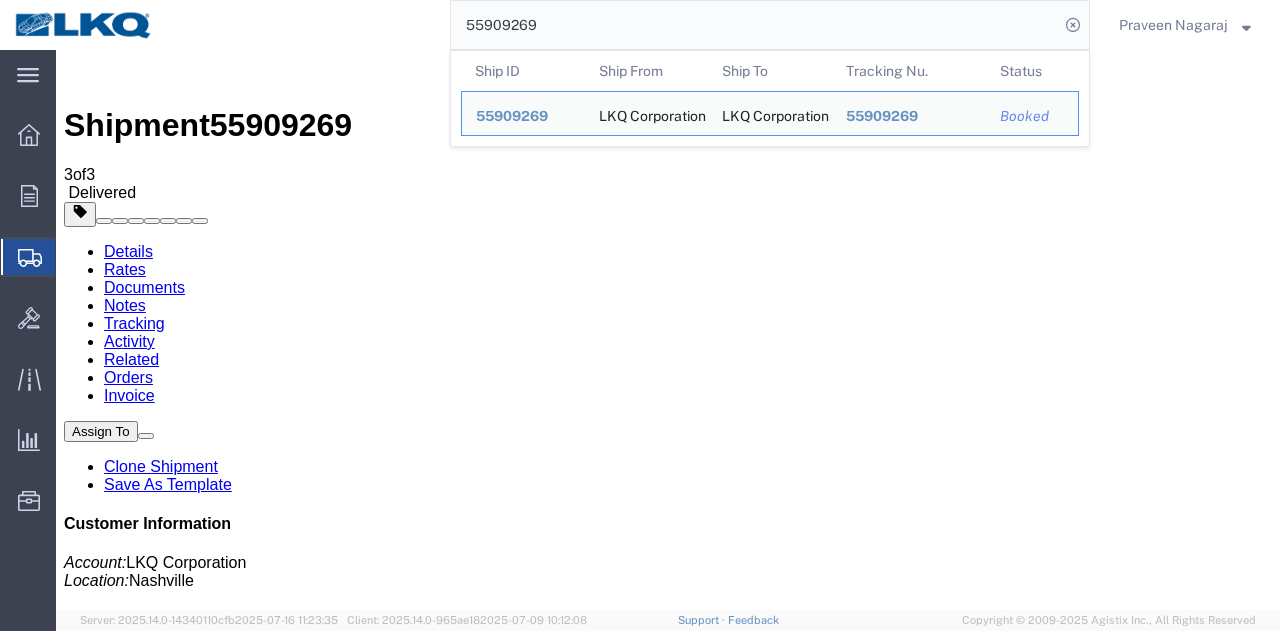drag, startPoint x: 576, startPoint y: 29, endPoint x: 371, endPoint y: 15, distance: 205.4775 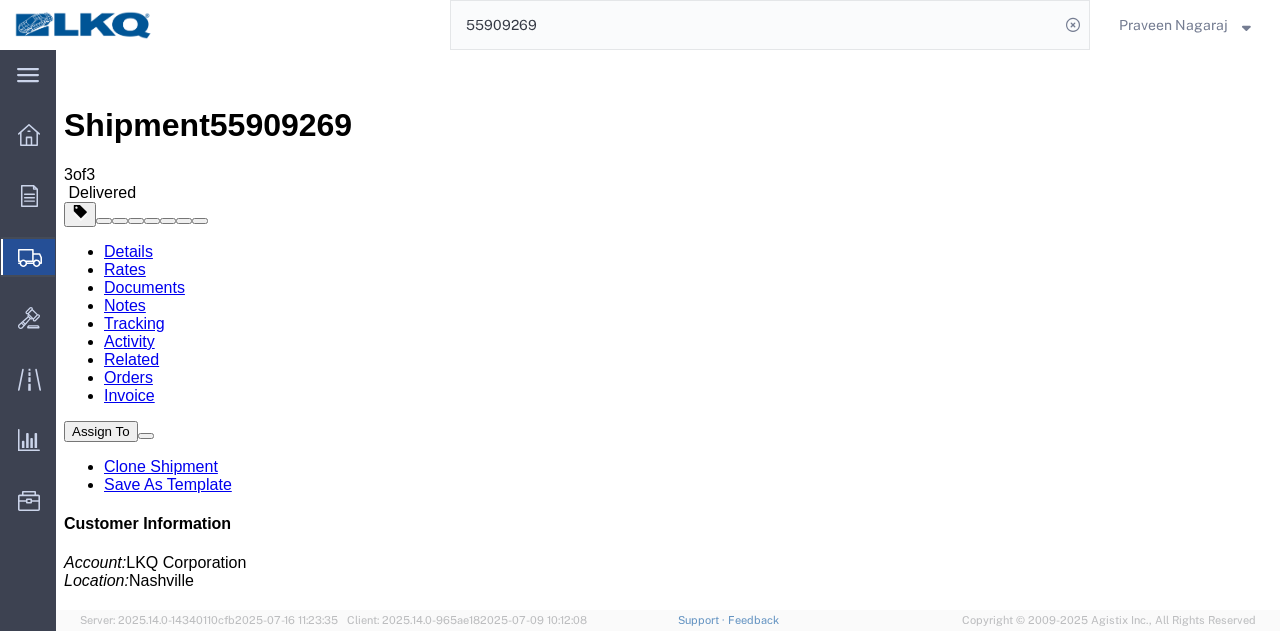 paste on "[NUMBER]" 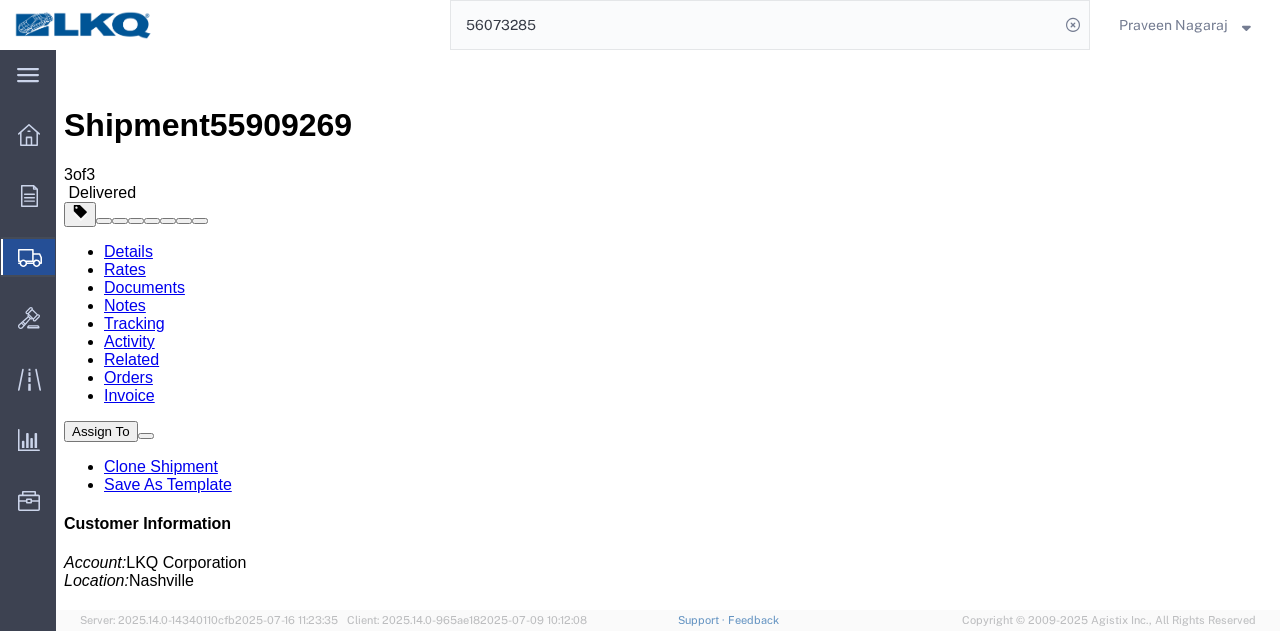type on "56073285" 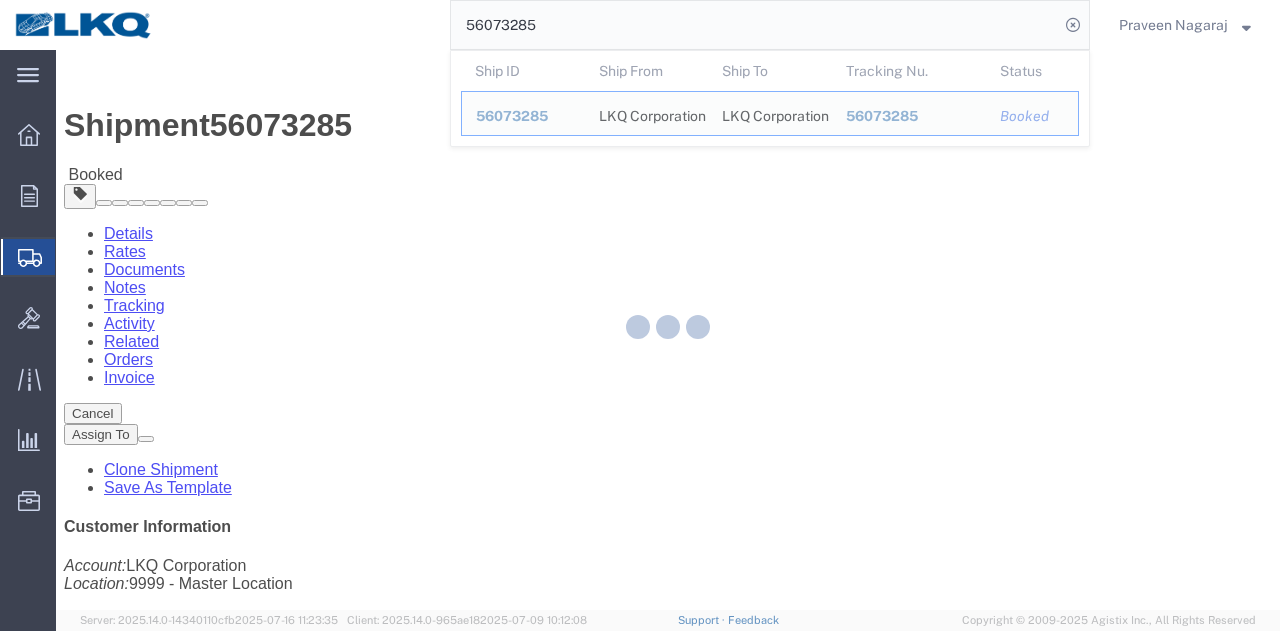 click 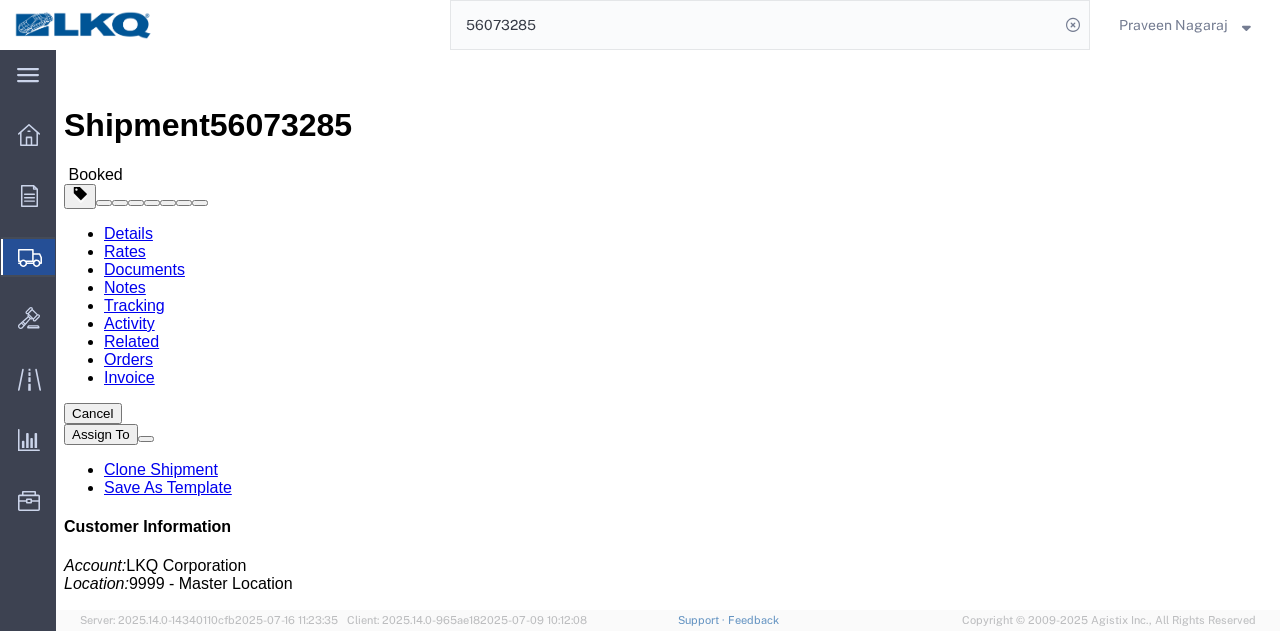 click on "Tracking" 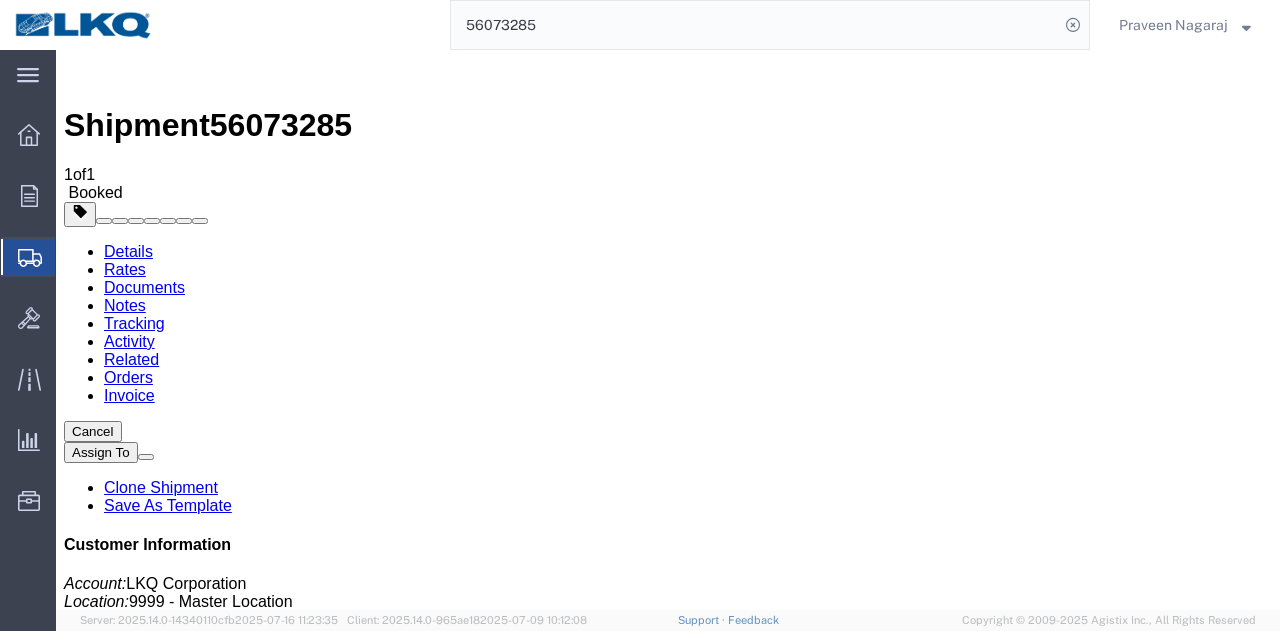 click on "Add New Tracking" at bounding box center [229, 1156] 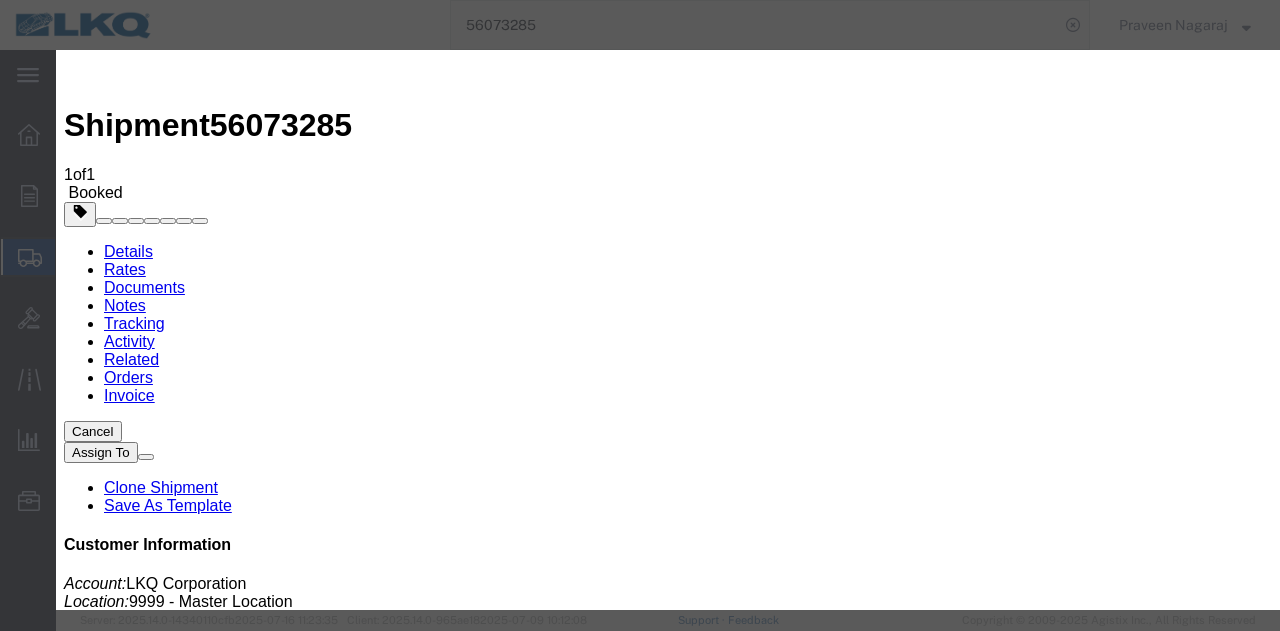 type on "07/16/2025" 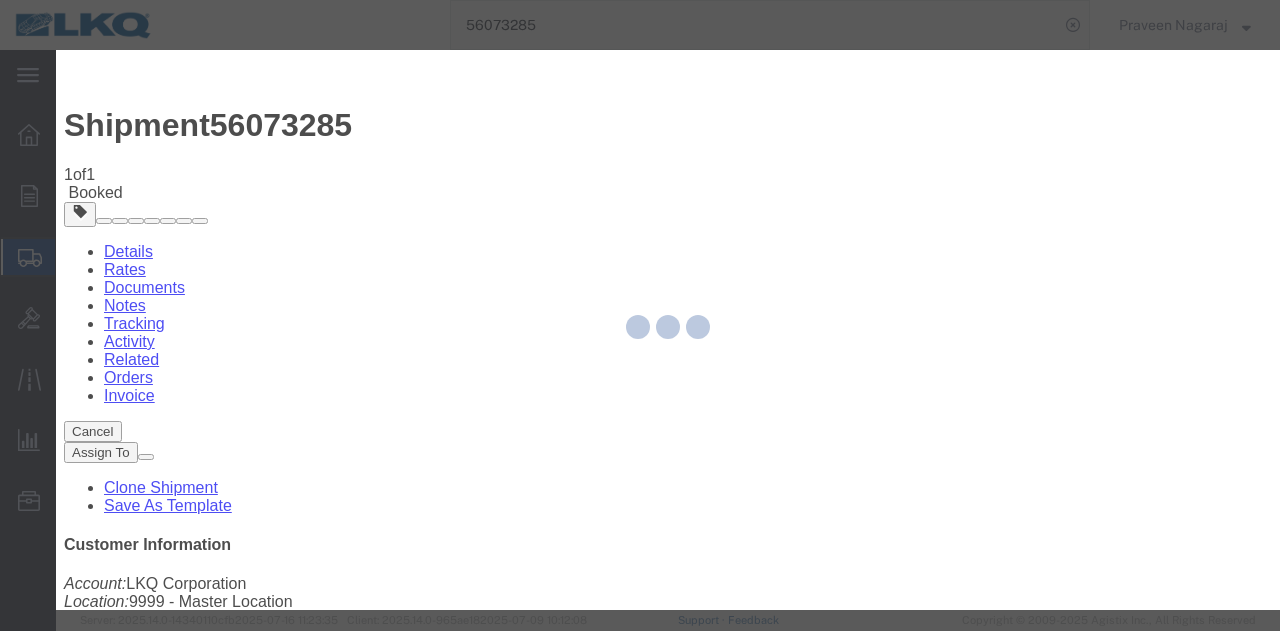 type 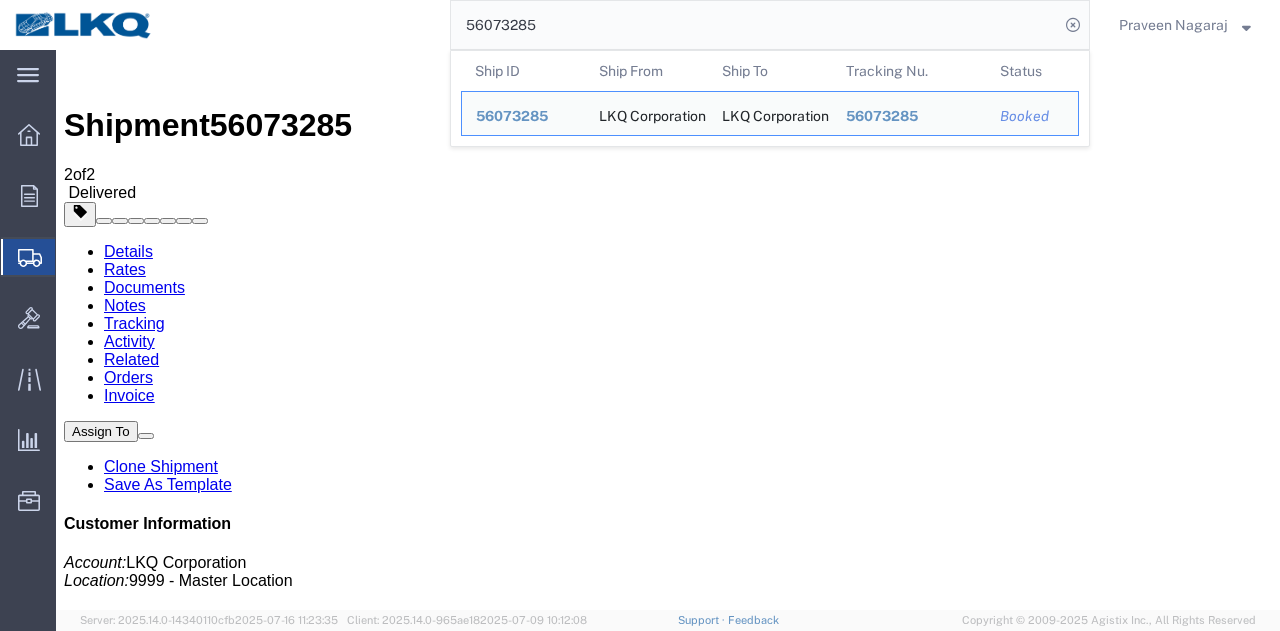 drag, startPoint x: 606, startPoint y: 17, endPoint x: 384, endPoint y: 18, distance: 222.00226 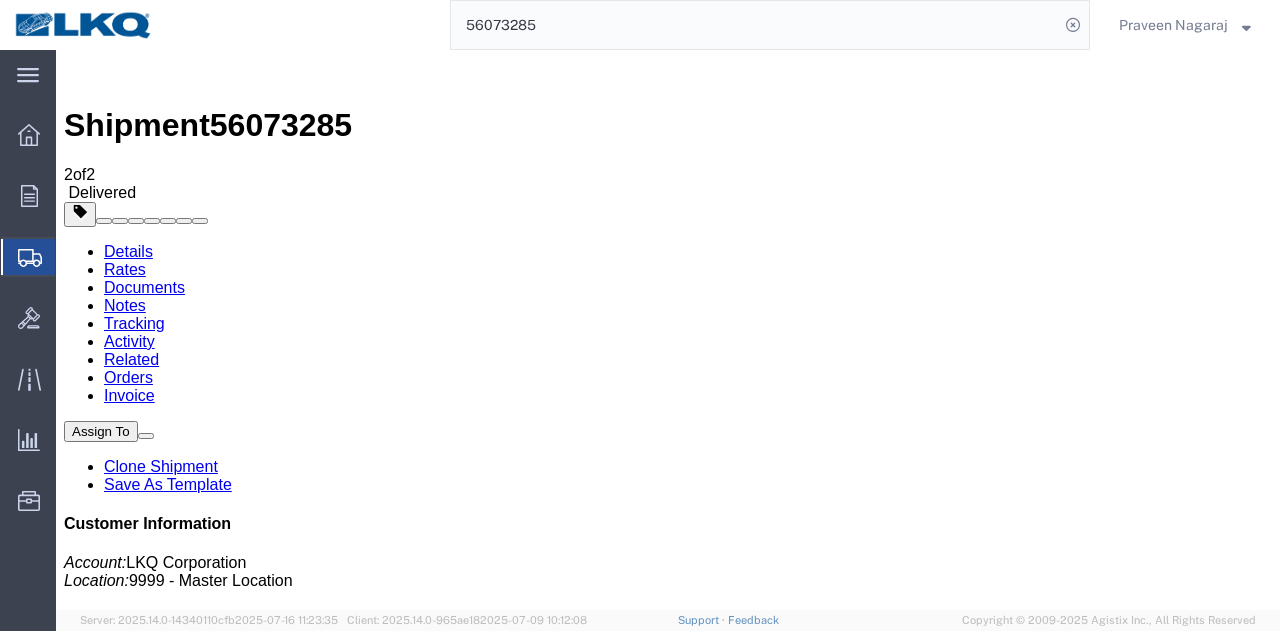 paste on "[NUMBER]" 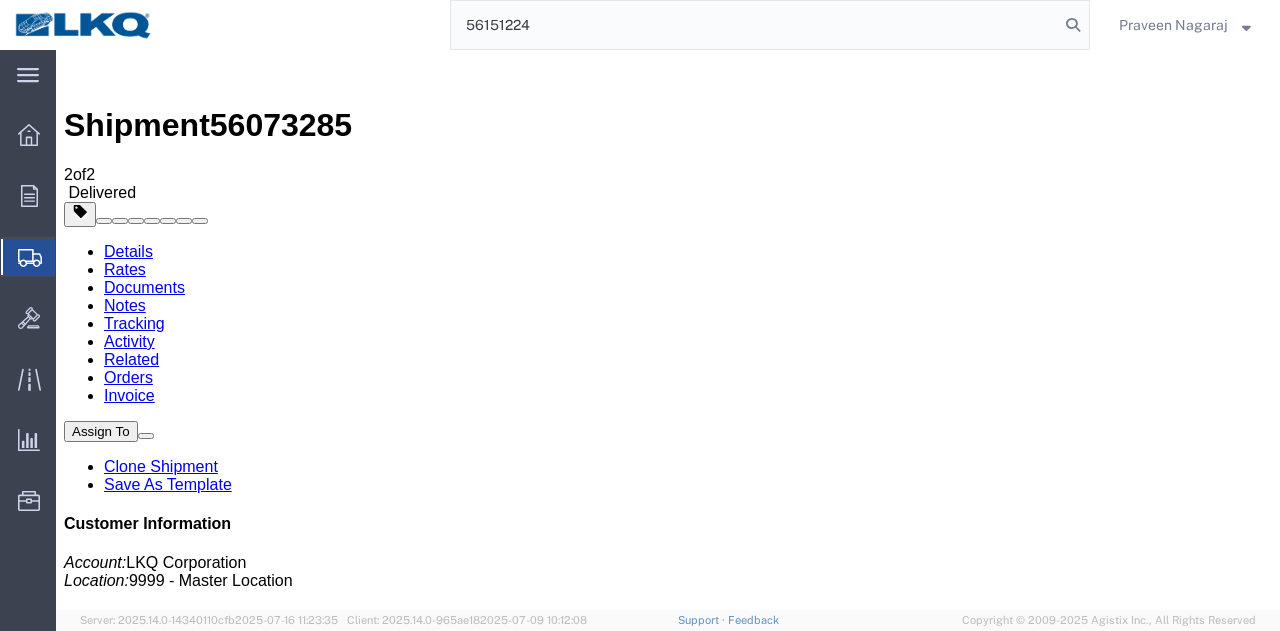 type on "56151224" 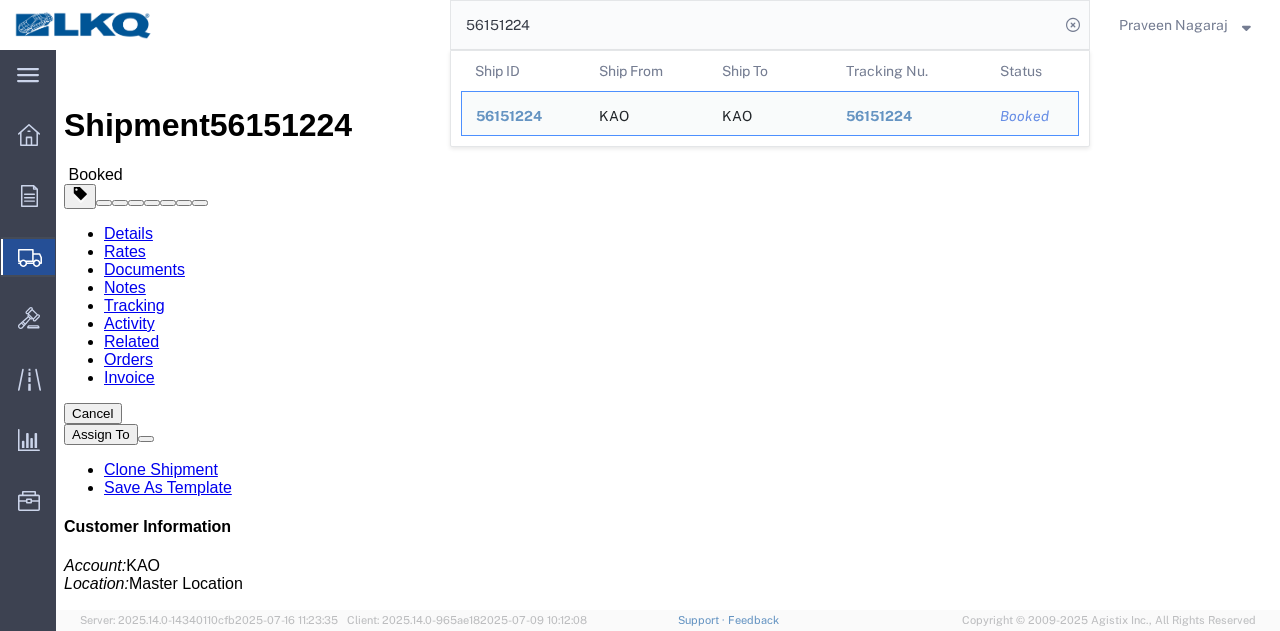 click on "Tracking" 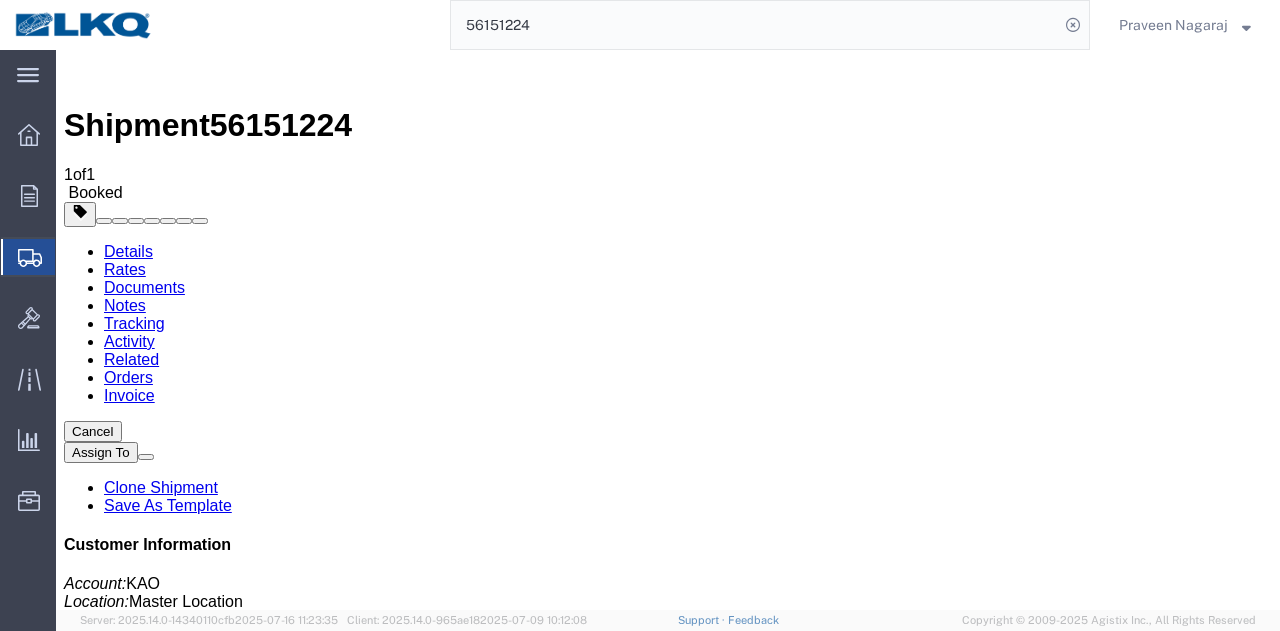 click on "Add New Tracking" at bounding box center (229, 1156) 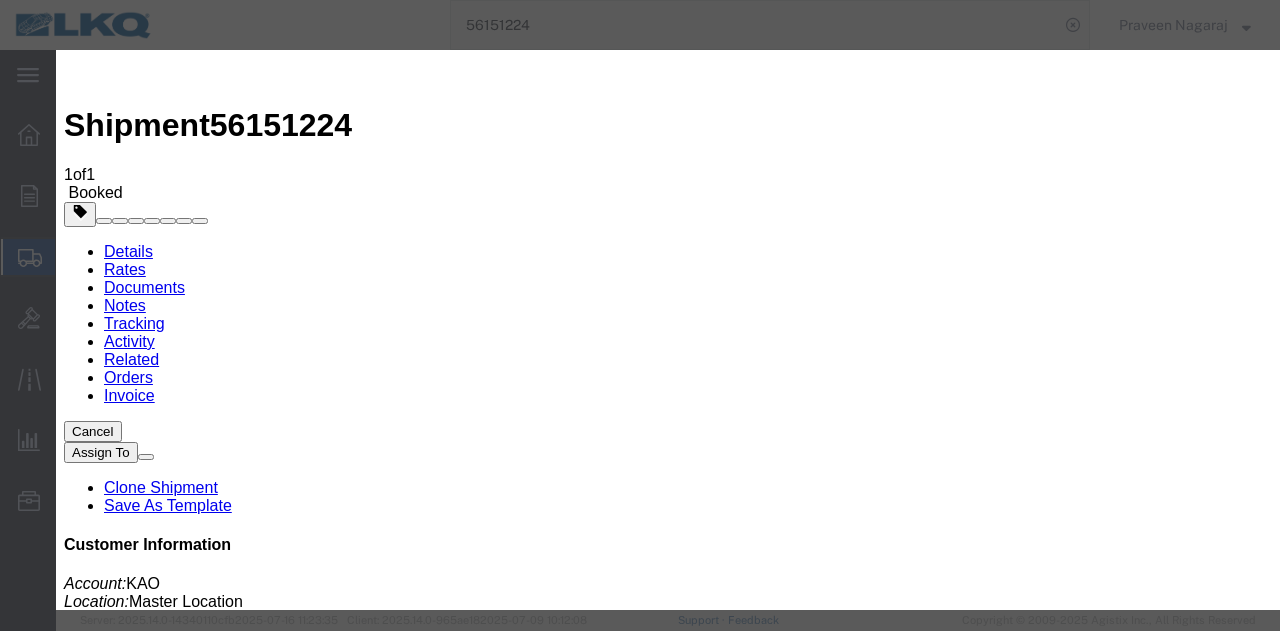 type on "07/16/2025" 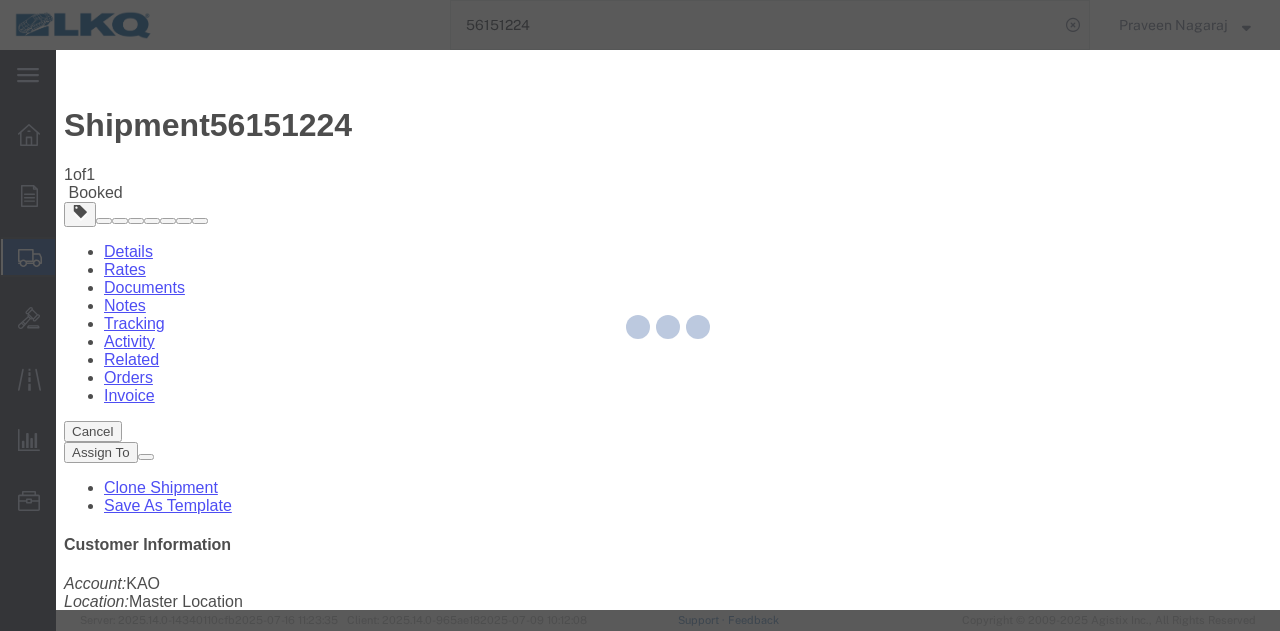 type 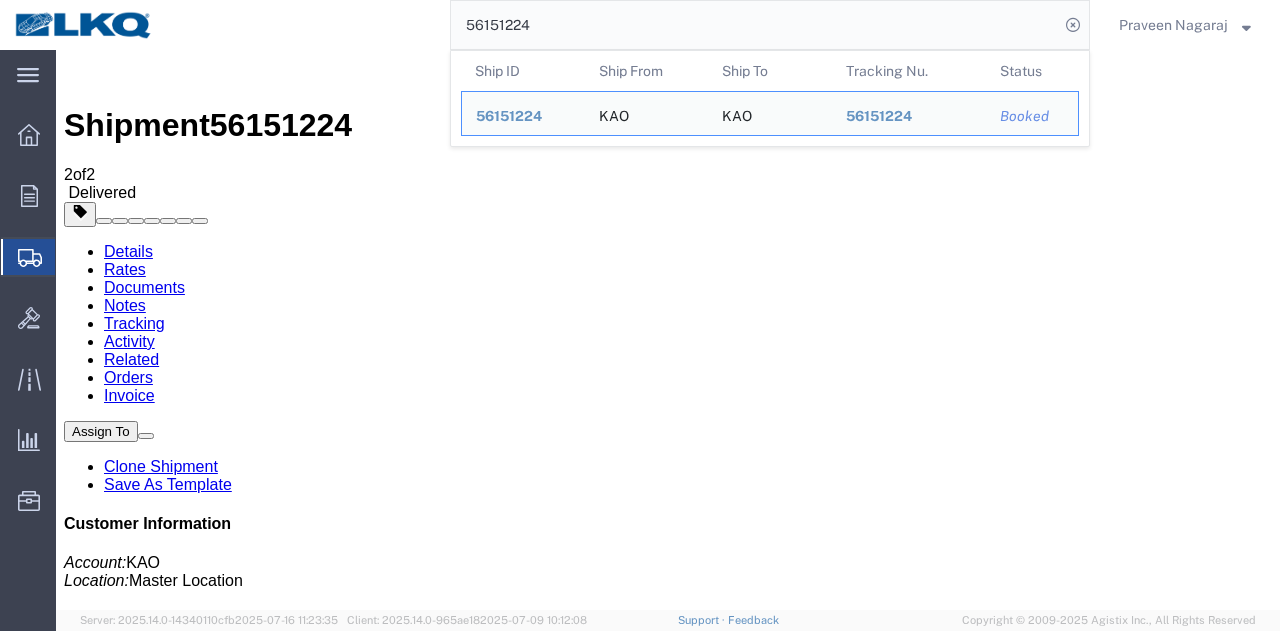 drag, startPoint x: 565, startPoint y: 23, endPoint x: 287, endPoint y: 17, distance: 278.06473 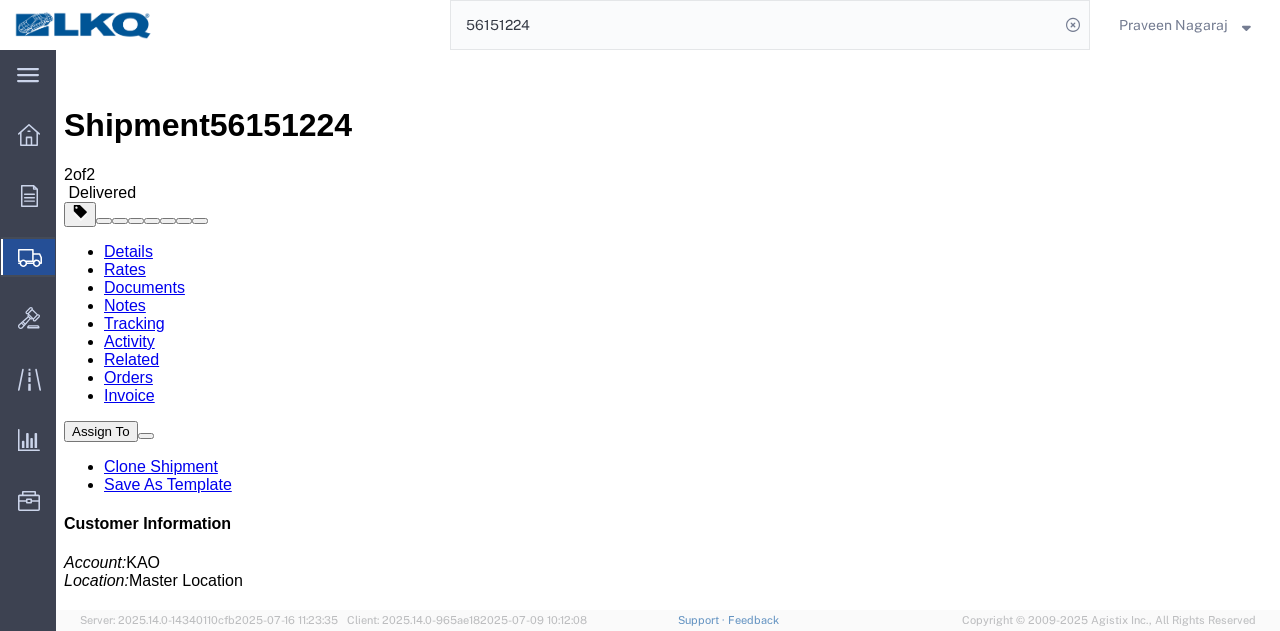 paste on "[NUMBER]" 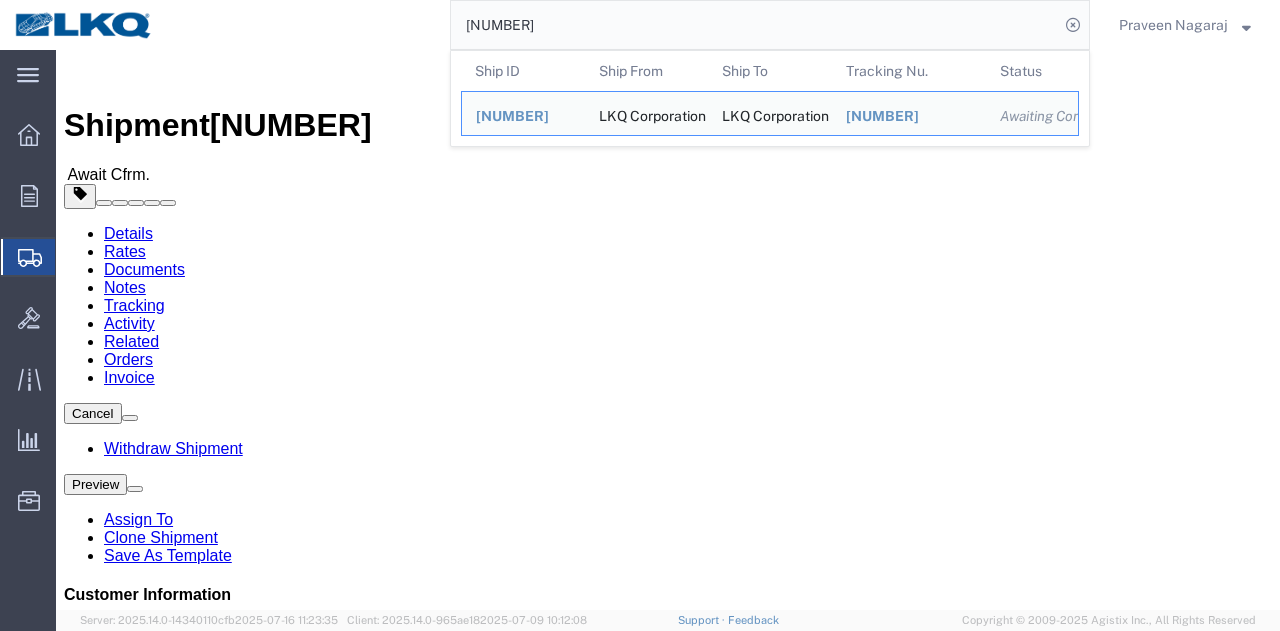 drag, startPoint x: 591, startPoint y: 33, endPoint x: 307, endPoint y: 21, distance: 284.25342 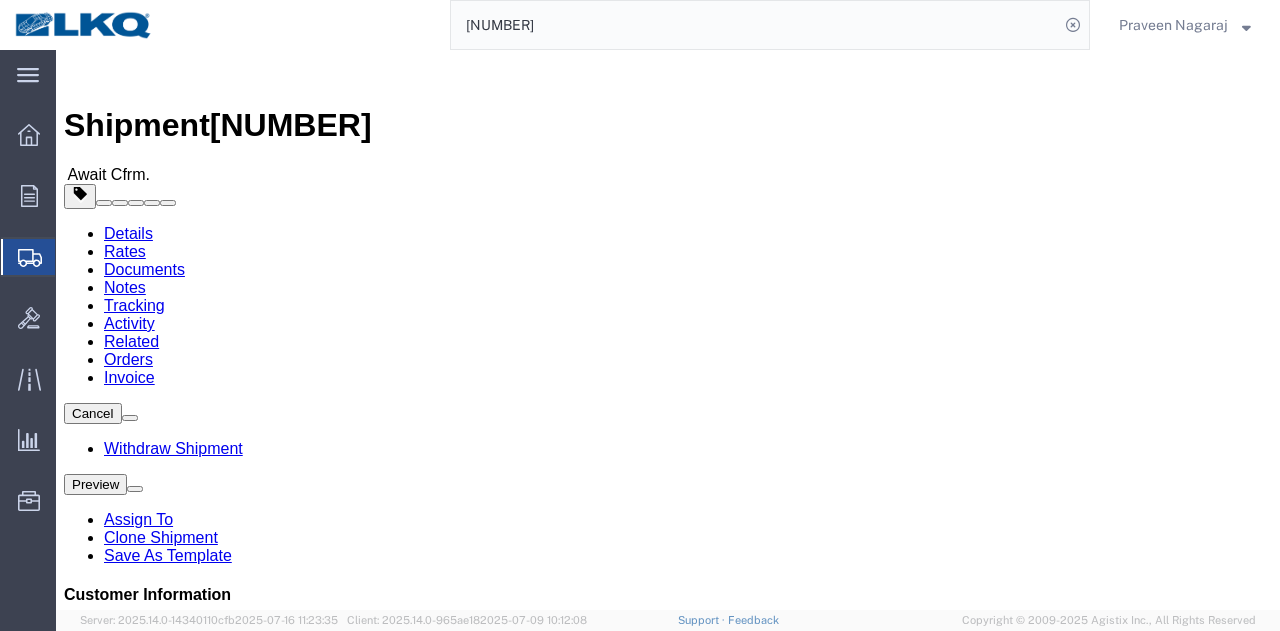 paste on "[POSTAL_CODE]" 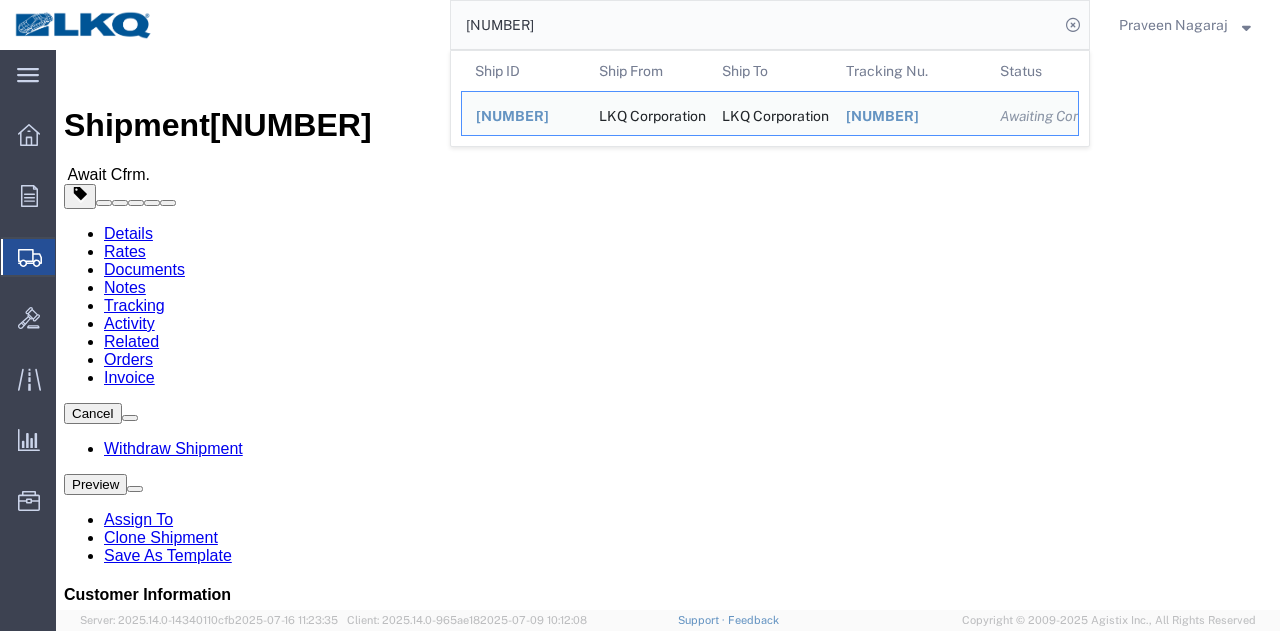 drag, startPoint x: 576, startPoint y: 23, endPoint x: 55, endPoint y: 22, distance: 521.001 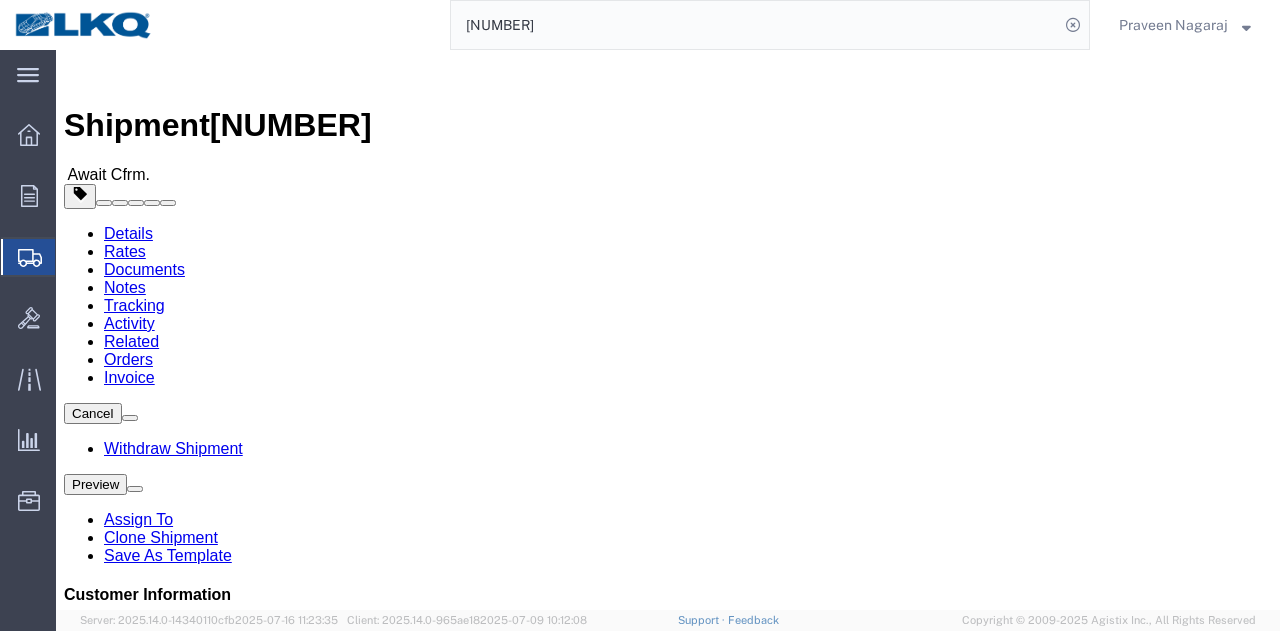 paste on "[NUMBER]" 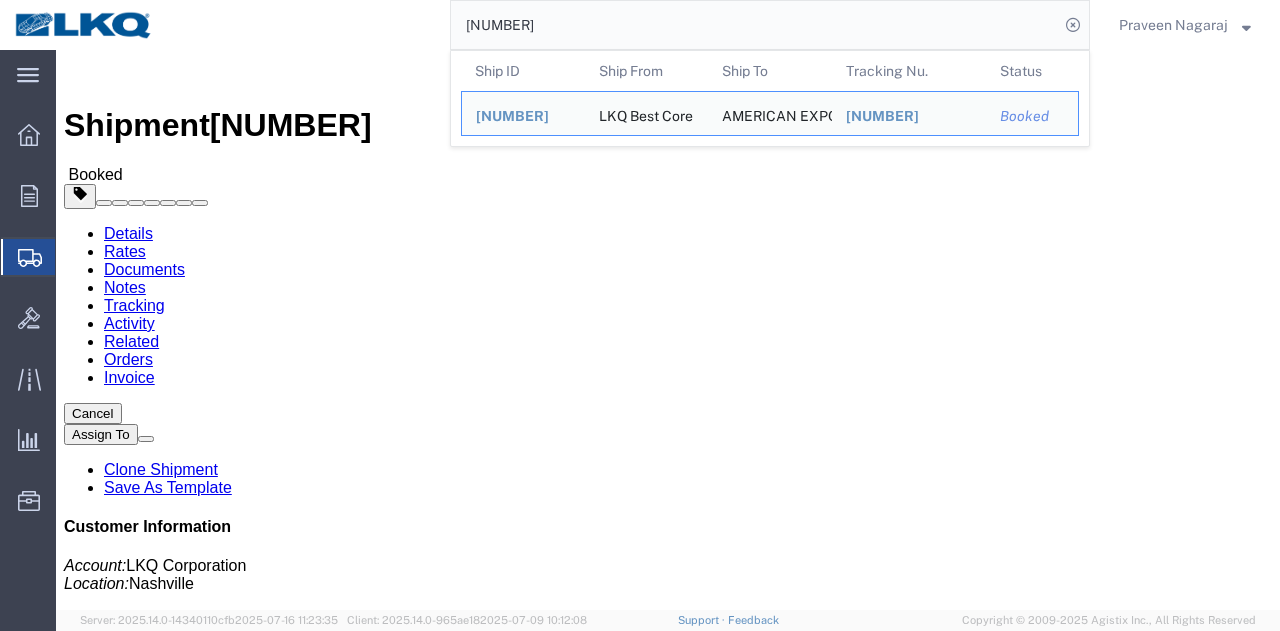 drag, startPoint x: 606, startPoint y: 21, endPoint x: 316, endPoint y: 21, distance: 290 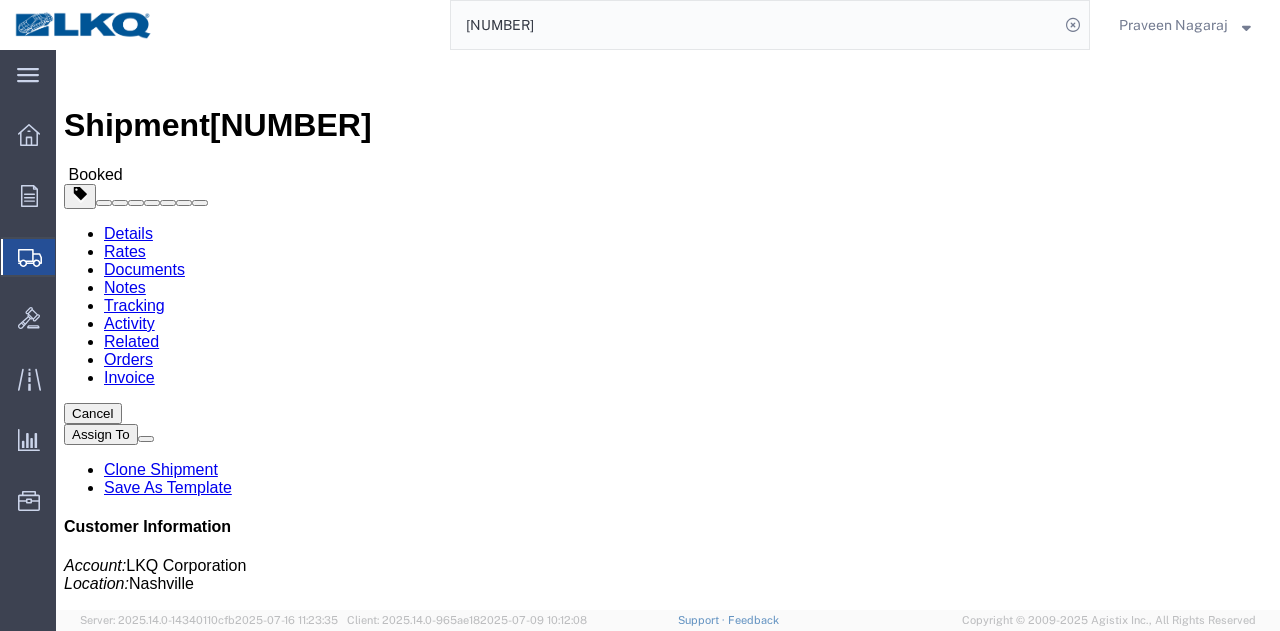 paste on "27" 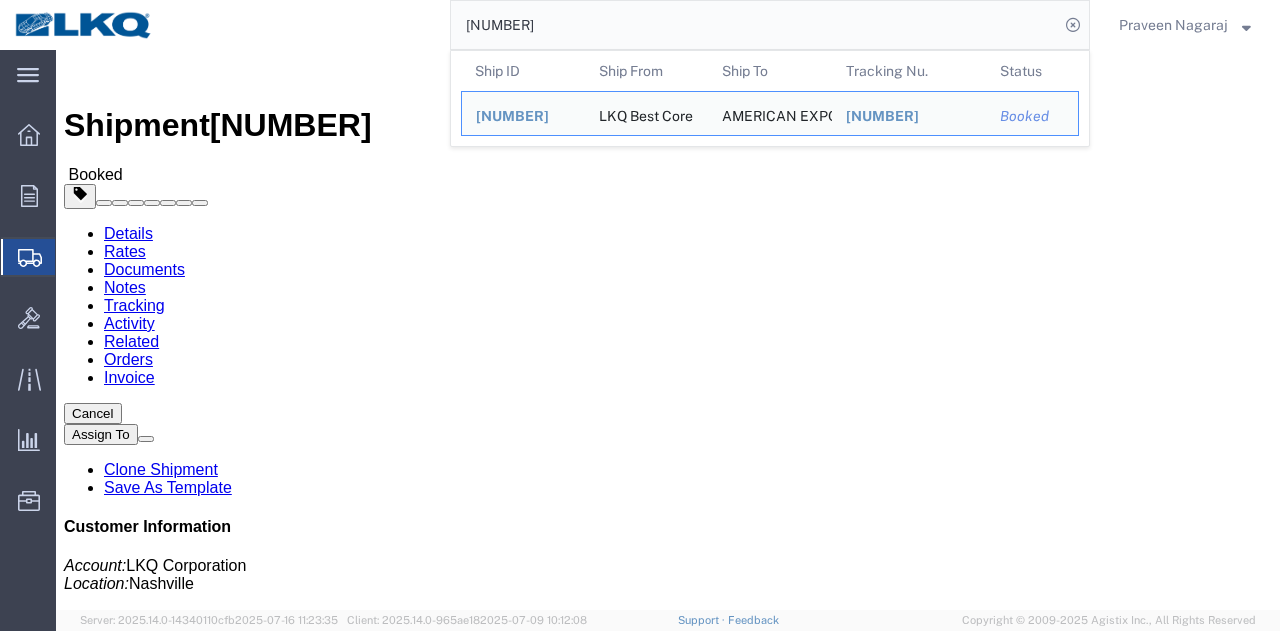 drag, startPoint x: 562, startPoint y: 19, endPoint x: 282, endPoint y: 19, distance: 280 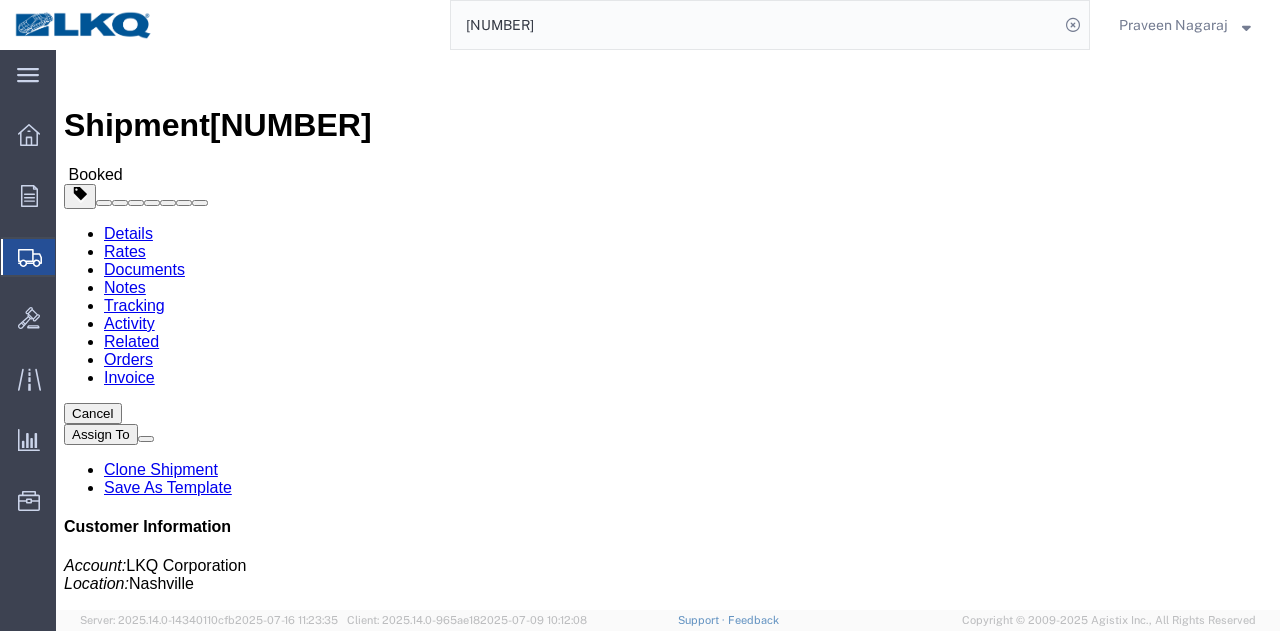 paste on "4890225" 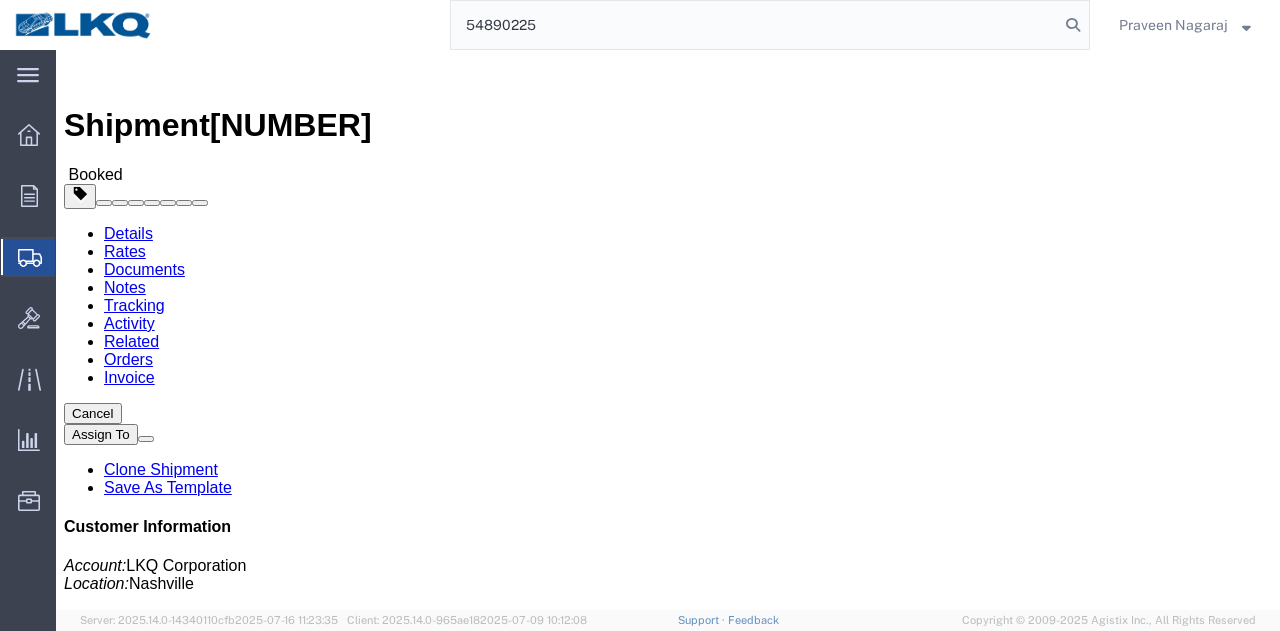 type on "54890225" 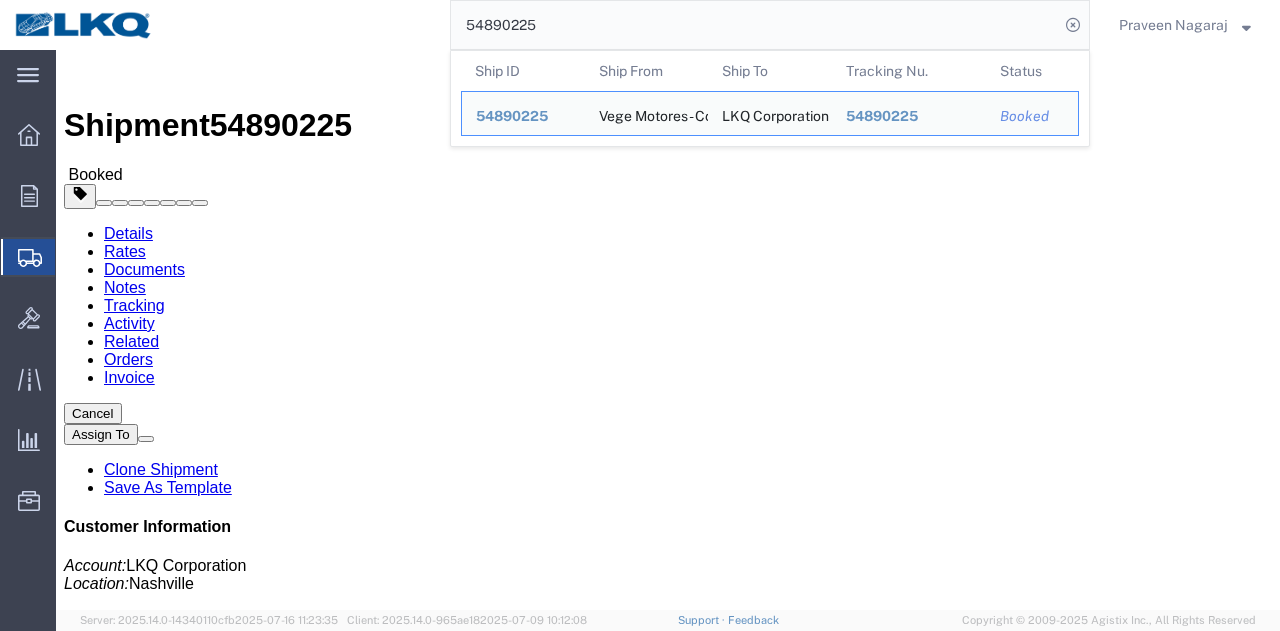 click on "Rates" 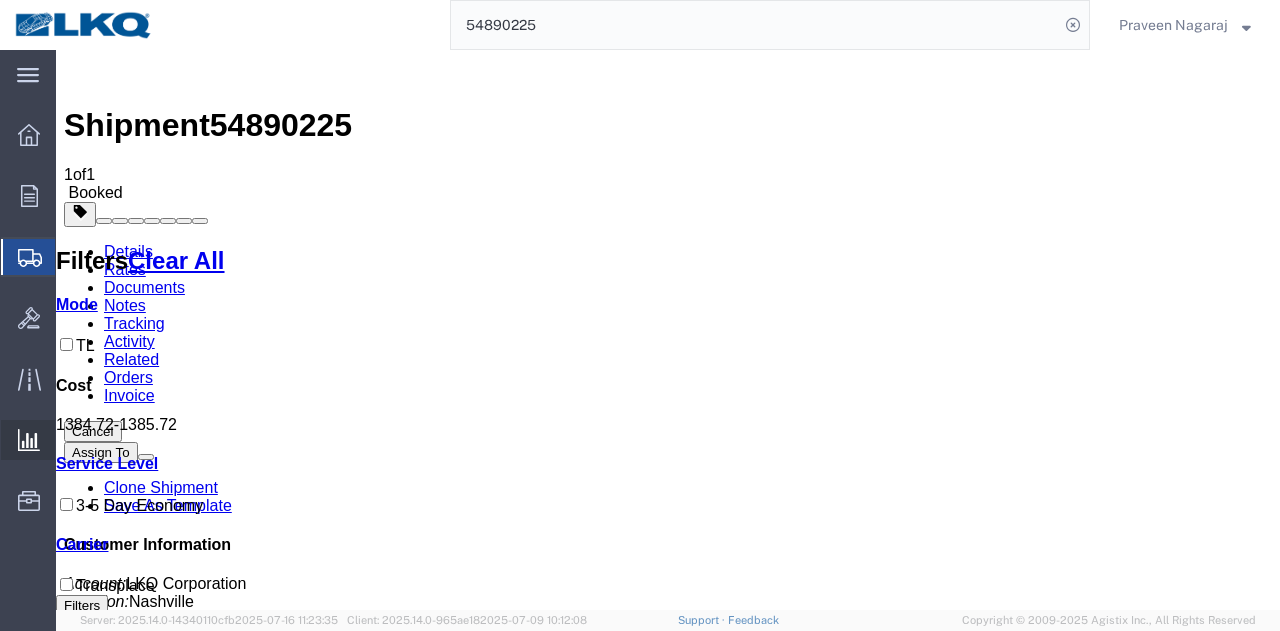 click on "Ad Hoc Reports" 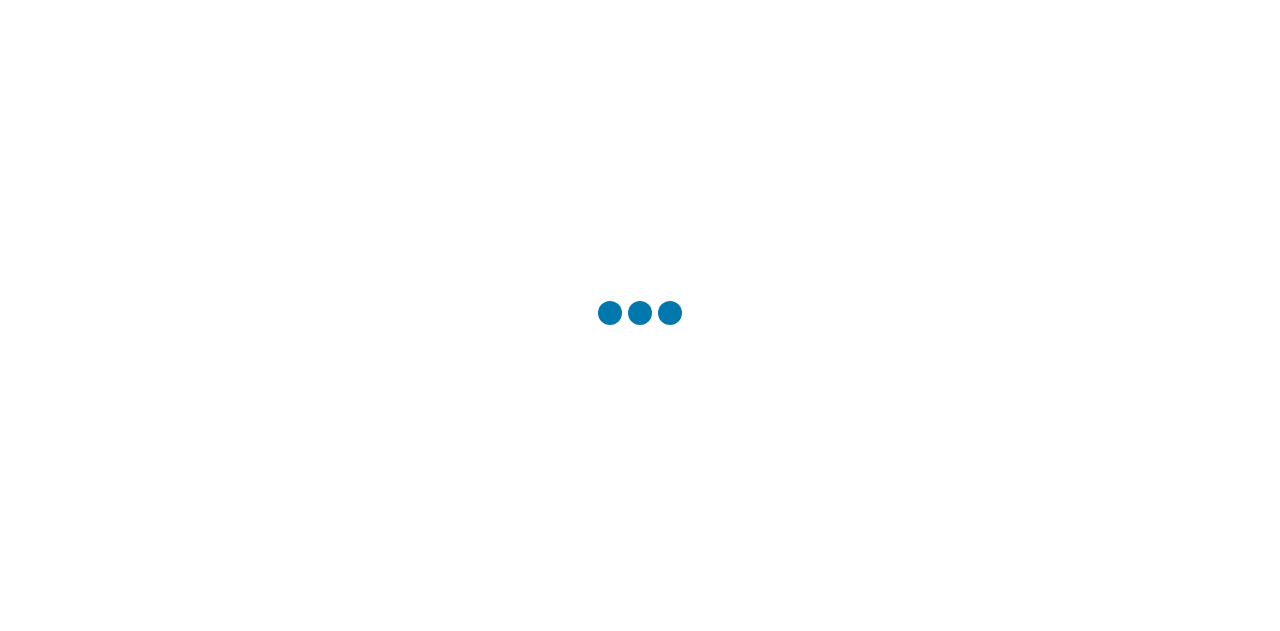 scroll, scrollTop: 0, scrollLeft: 0, axis: both 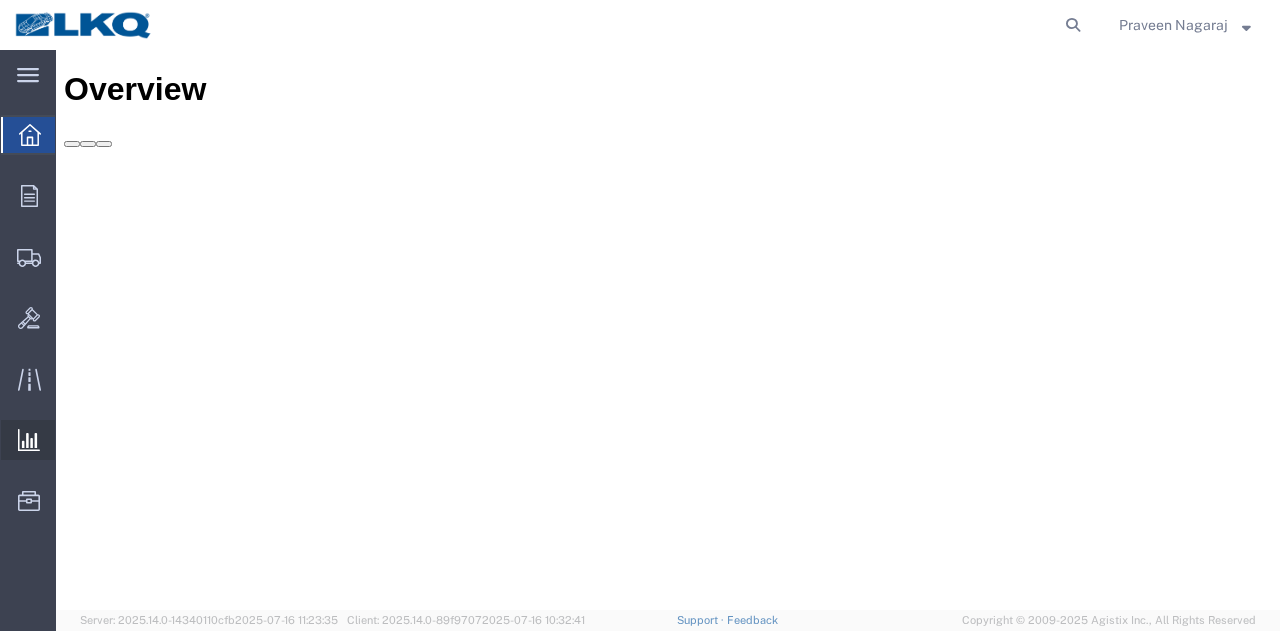 click on "Ad Hoc Reports" 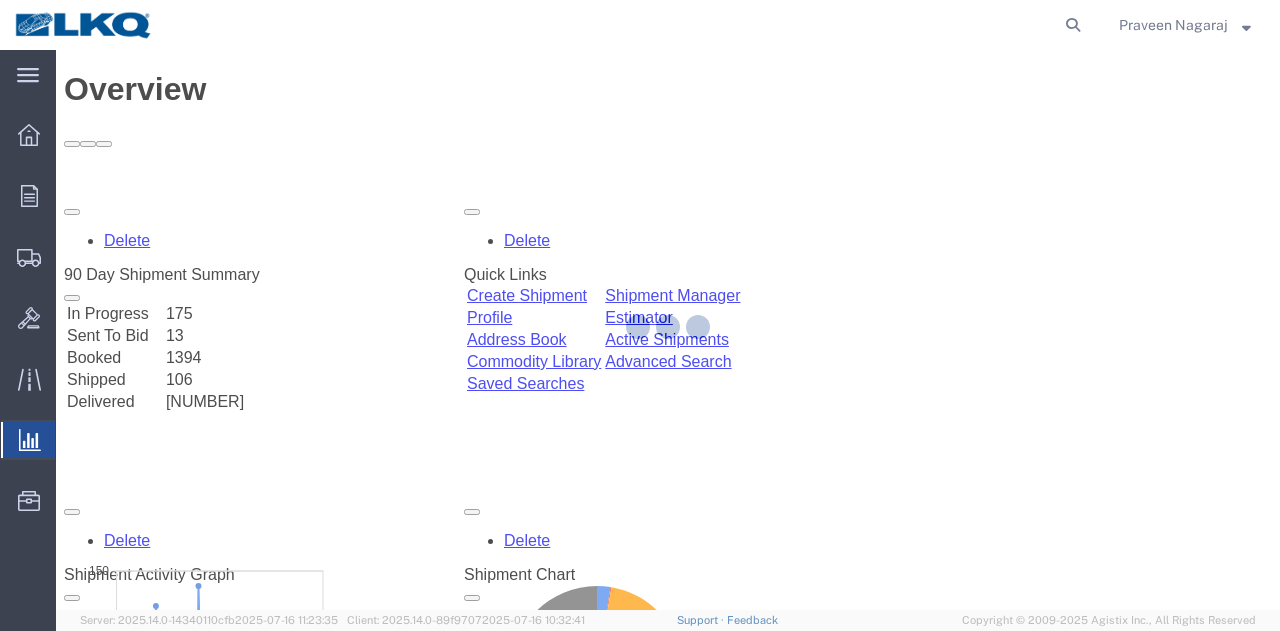 scroll, scrollTop: 0, scrollLeft: 0, axis: both 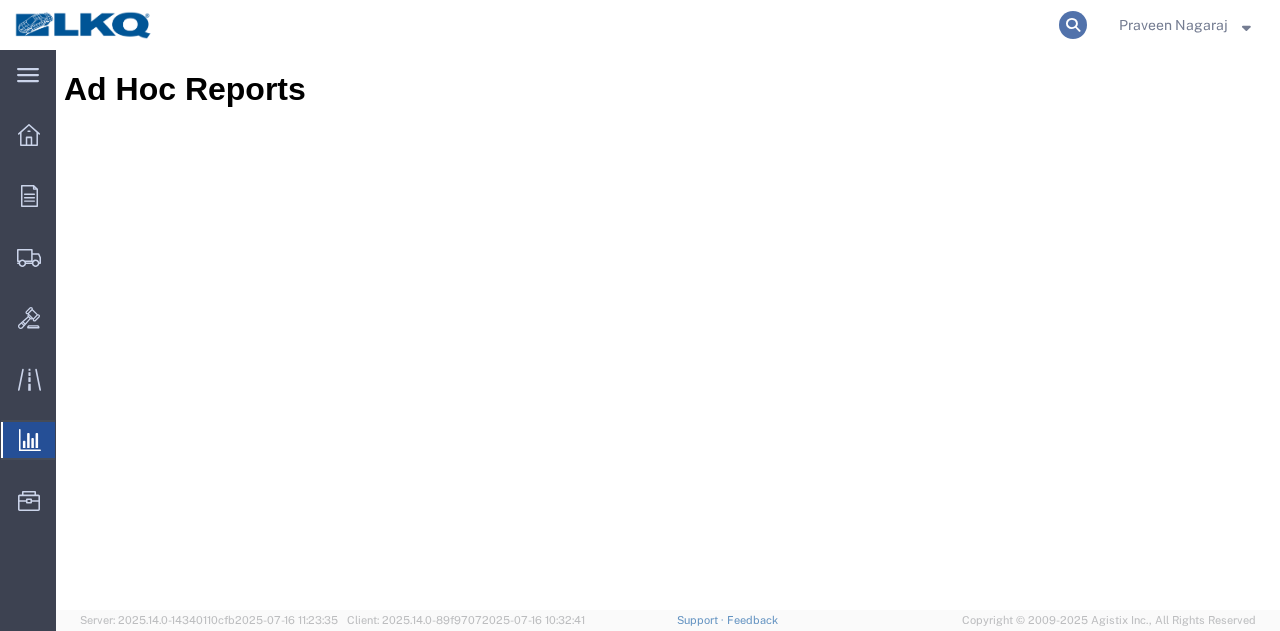 click 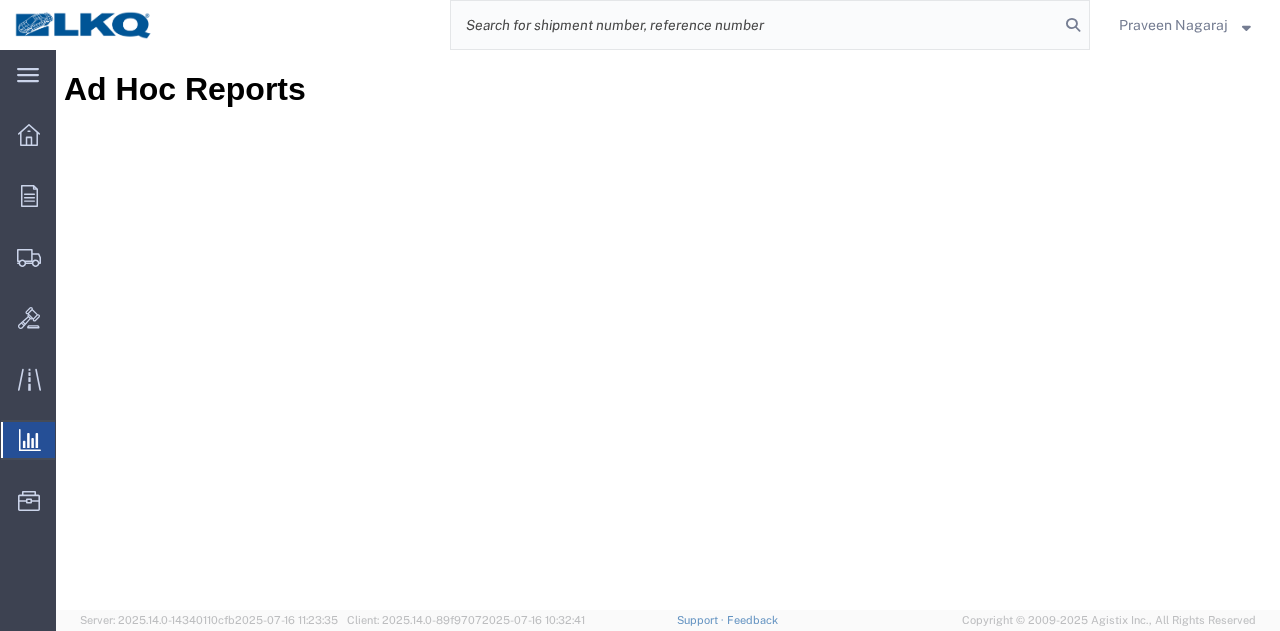 click 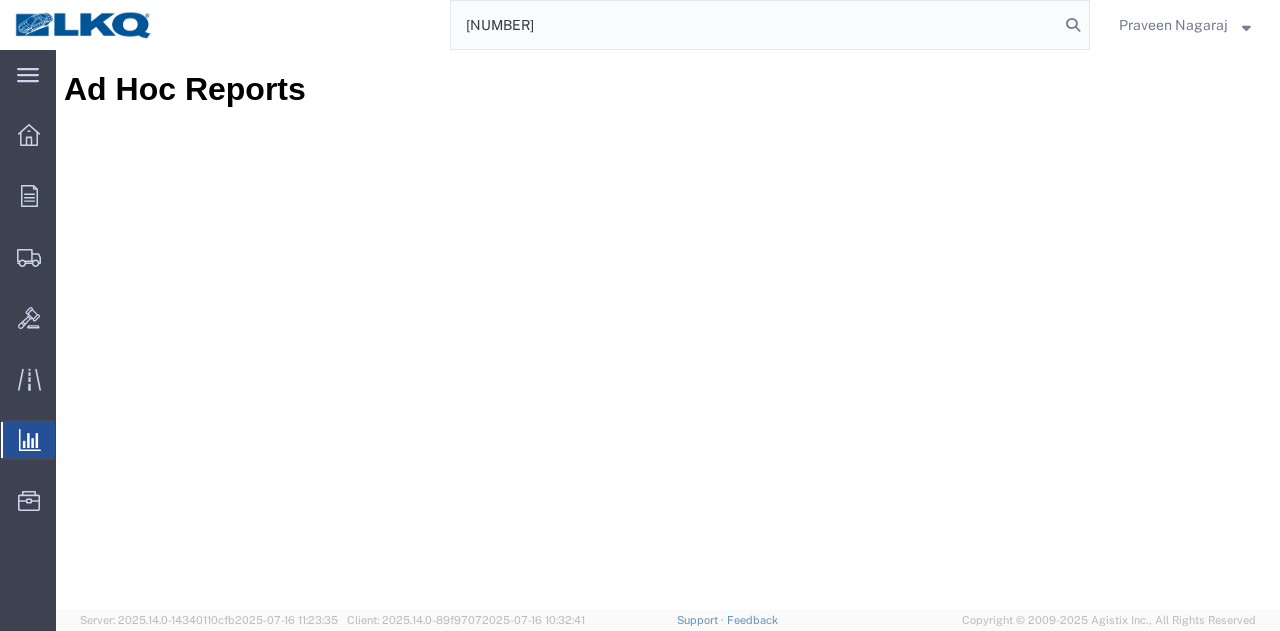 type on "[NUMBER]" 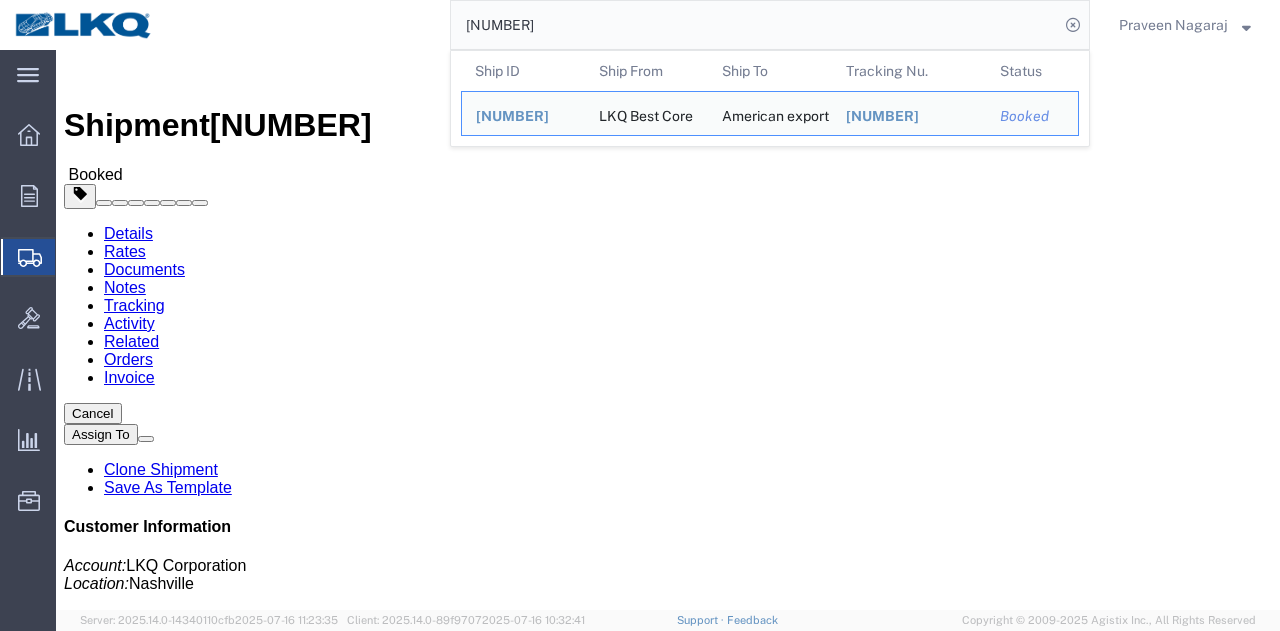 click on "Tracking" 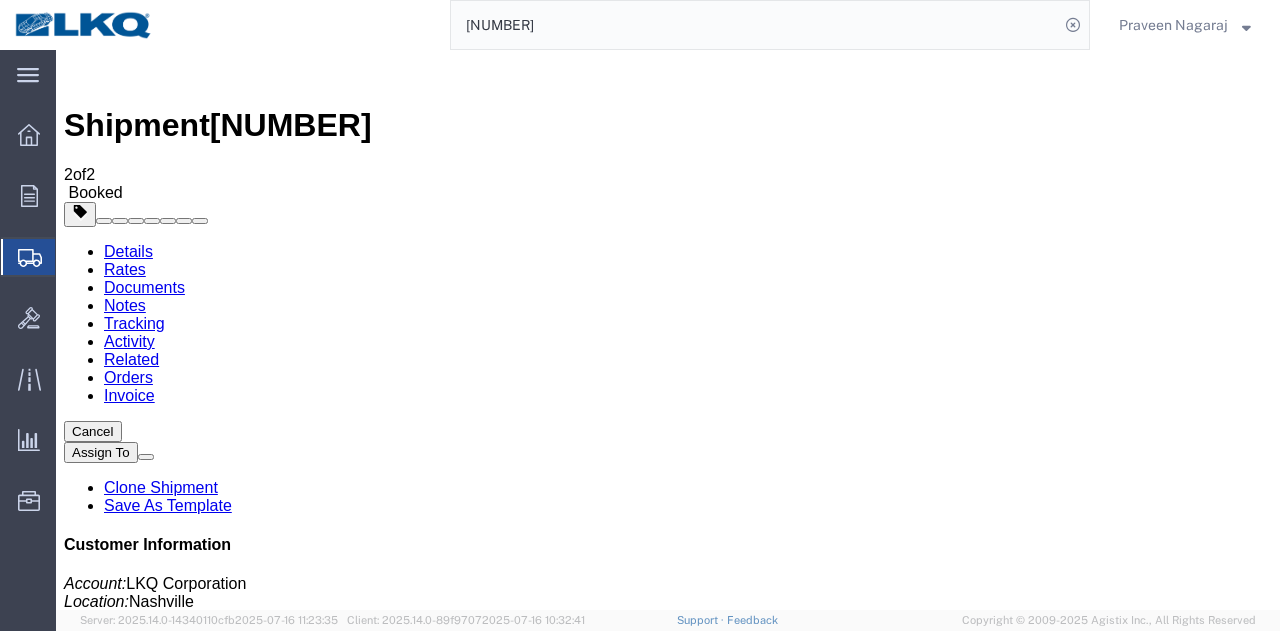 click on "Add New Tracking" at bounding box center [229, 1156] 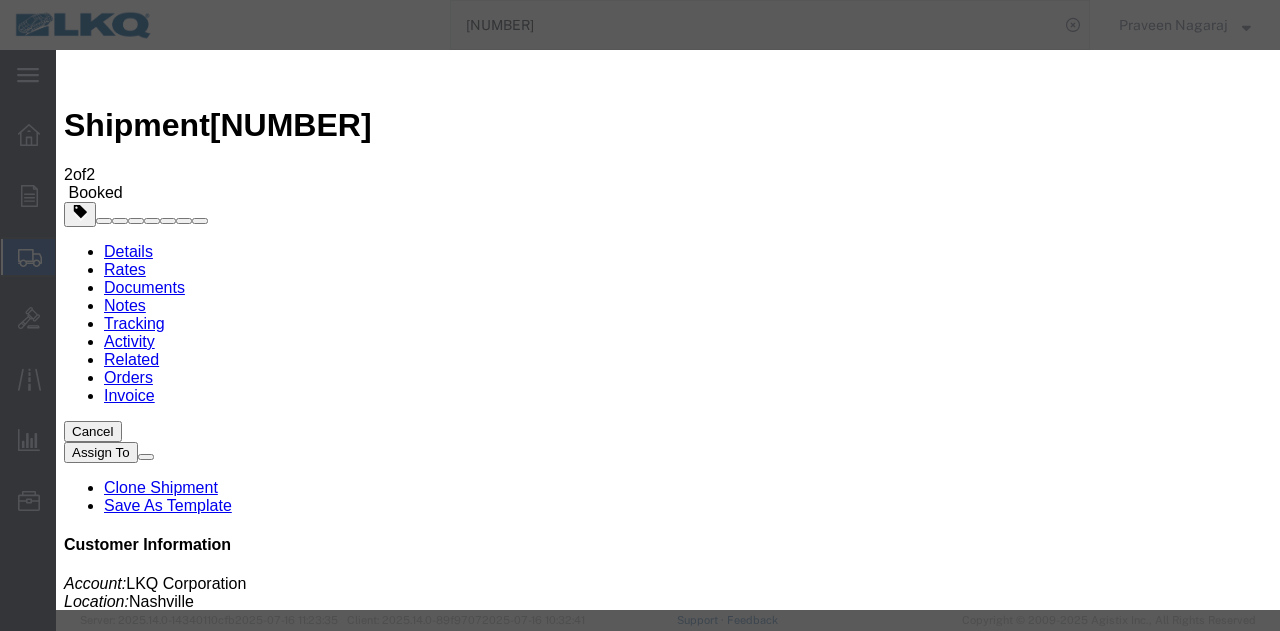 type on "07/16/2025" 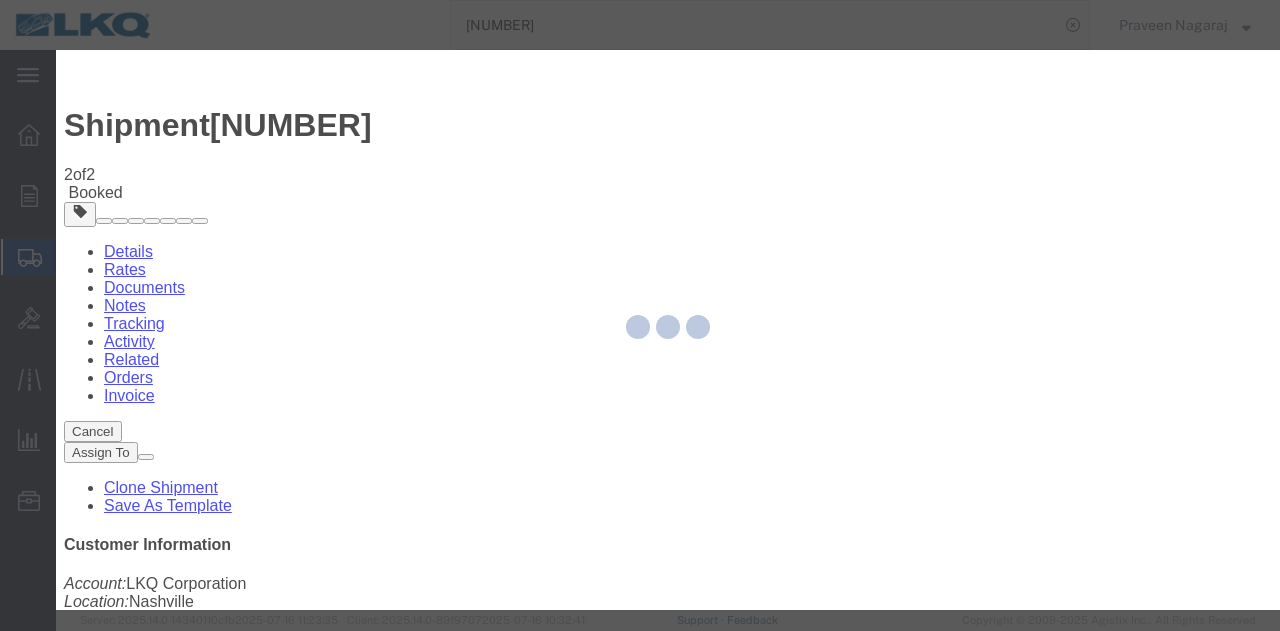 type 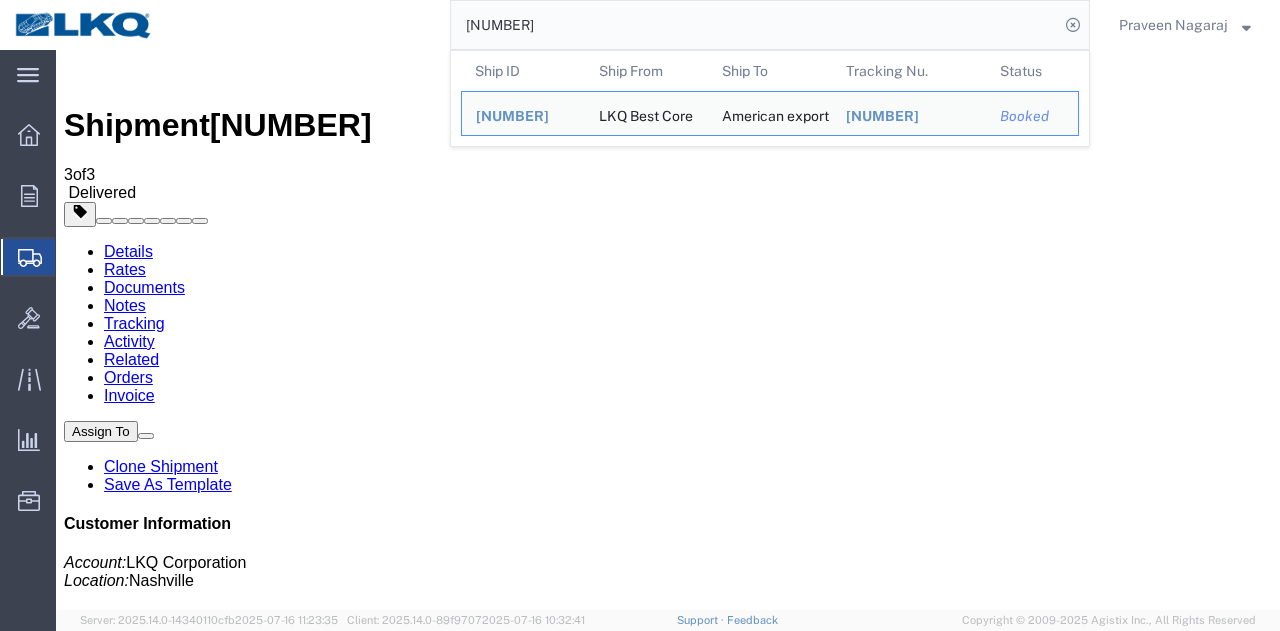 drag, startPoint x: 552, startPoint y: 30, endPoint x: 185, endPoint y: 1, distance: 368.14398 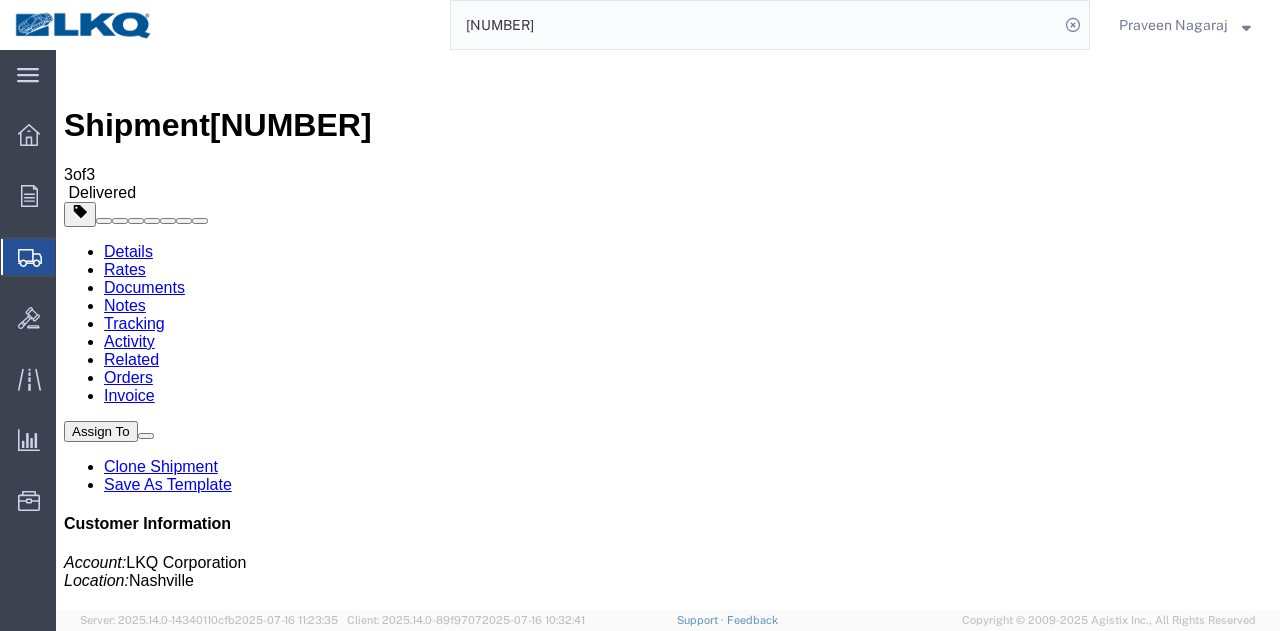 paste on "[NUMBER]" 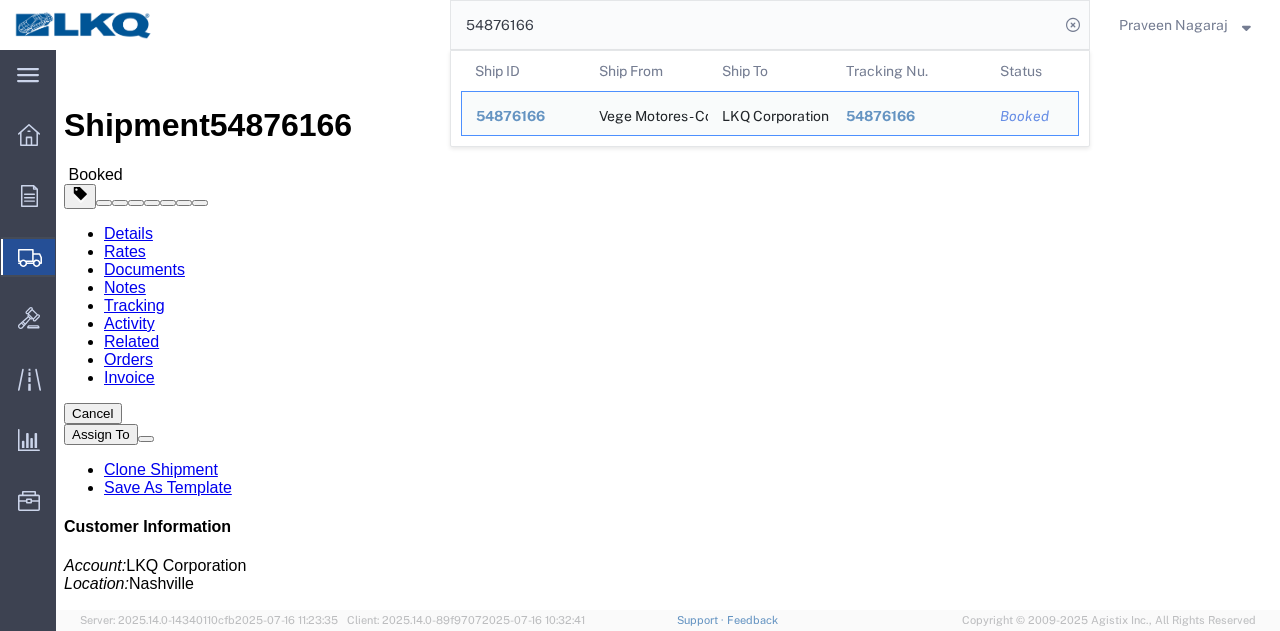 click on "Rates" 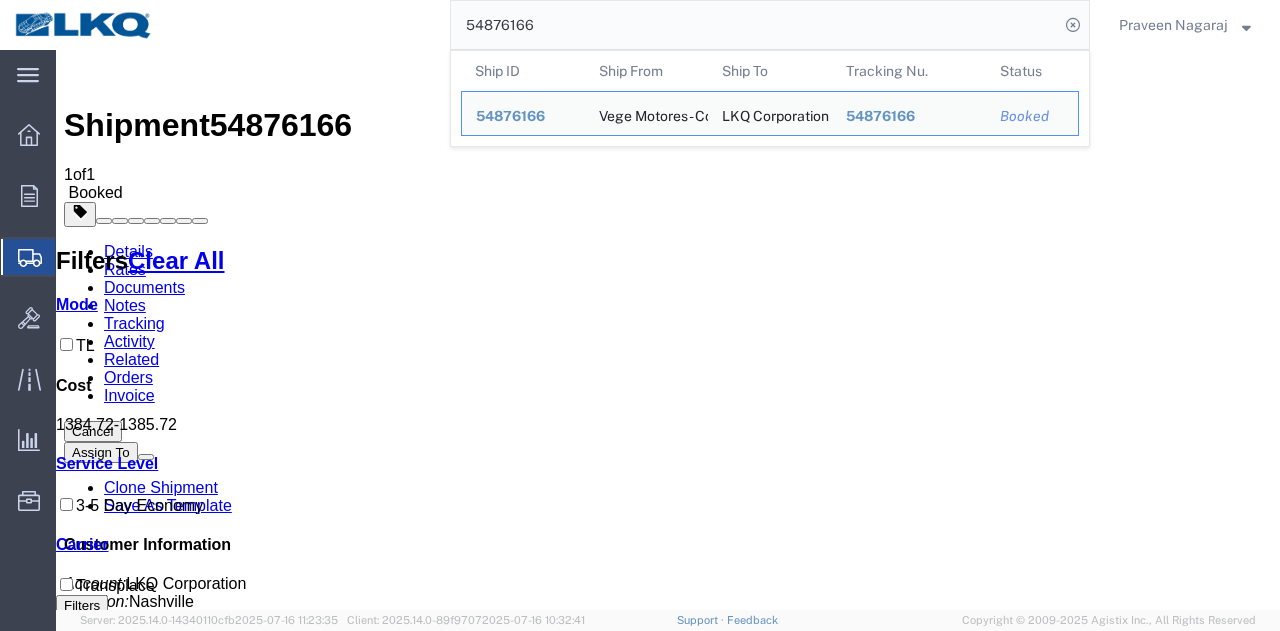 drag, startPoint x: 539, startPoint y: 17, endPoint x: 50, endPoint y: 20, distance: 489.00922 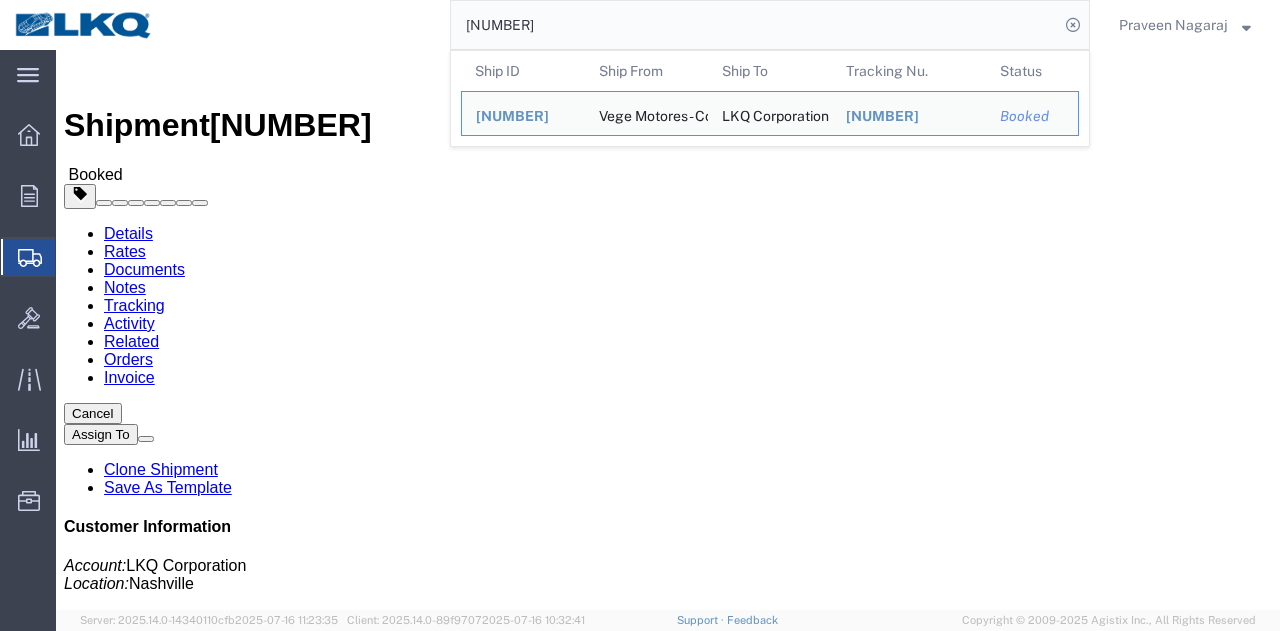 drag, startPoint x: 594, startPoint y: 27, endPoint x: 140, endPoint y: 49, distance: 454.5327 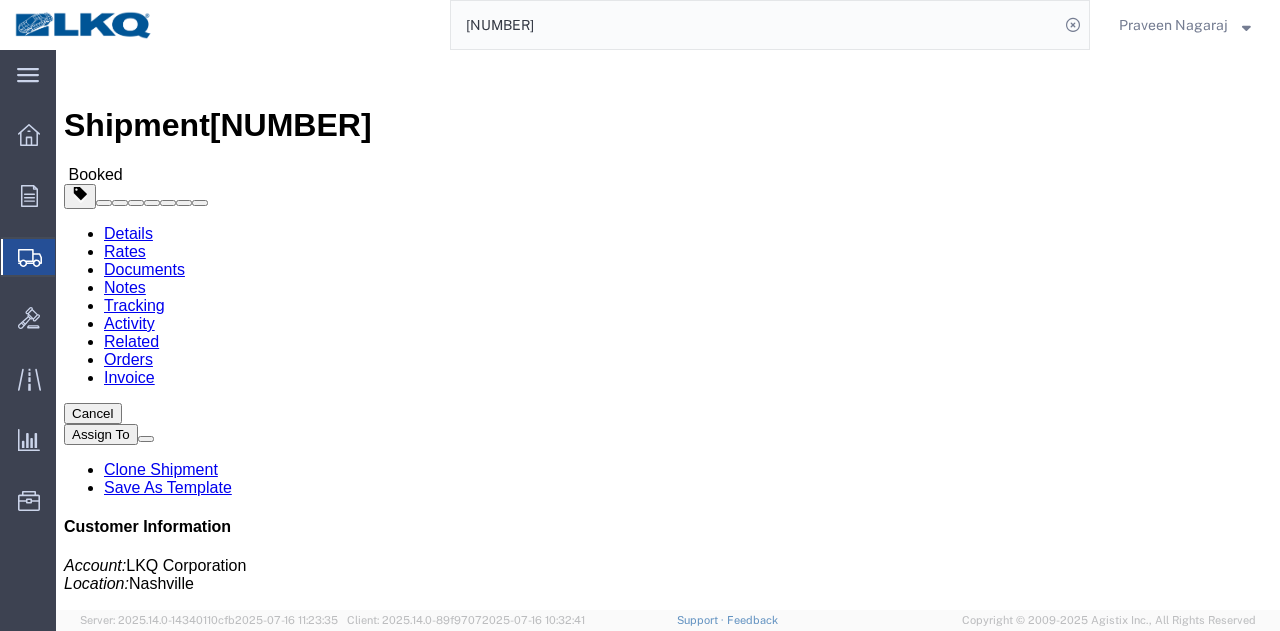 paste on "[NUMBER]" 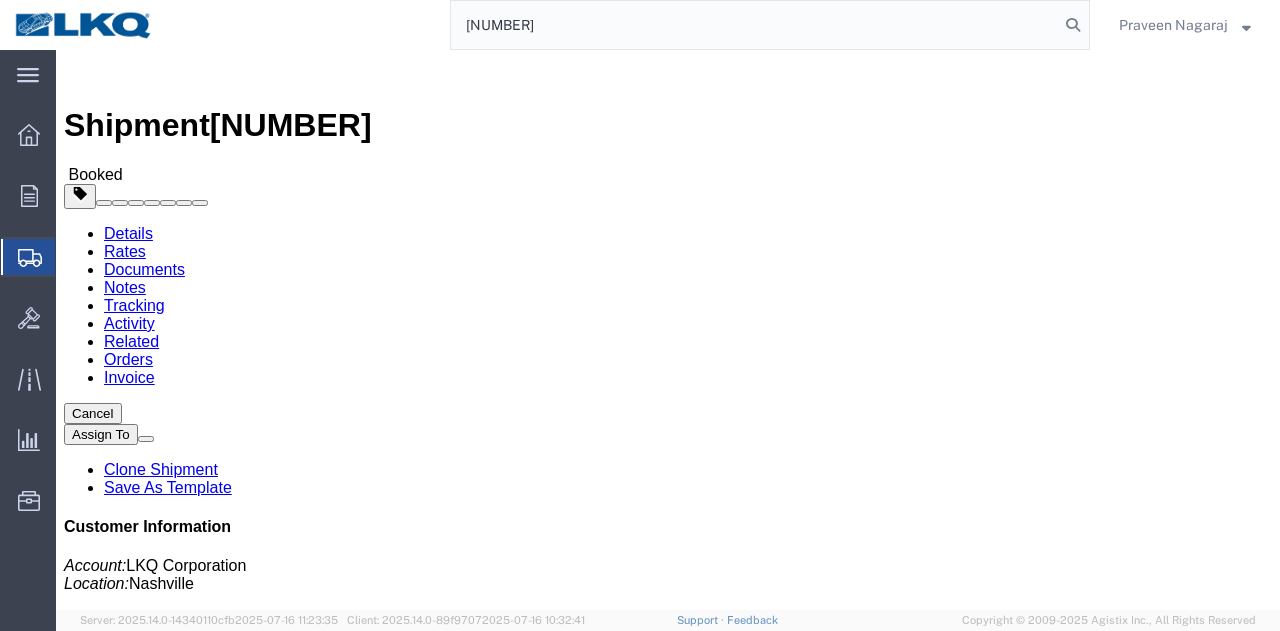 type on "[NUMBER]" 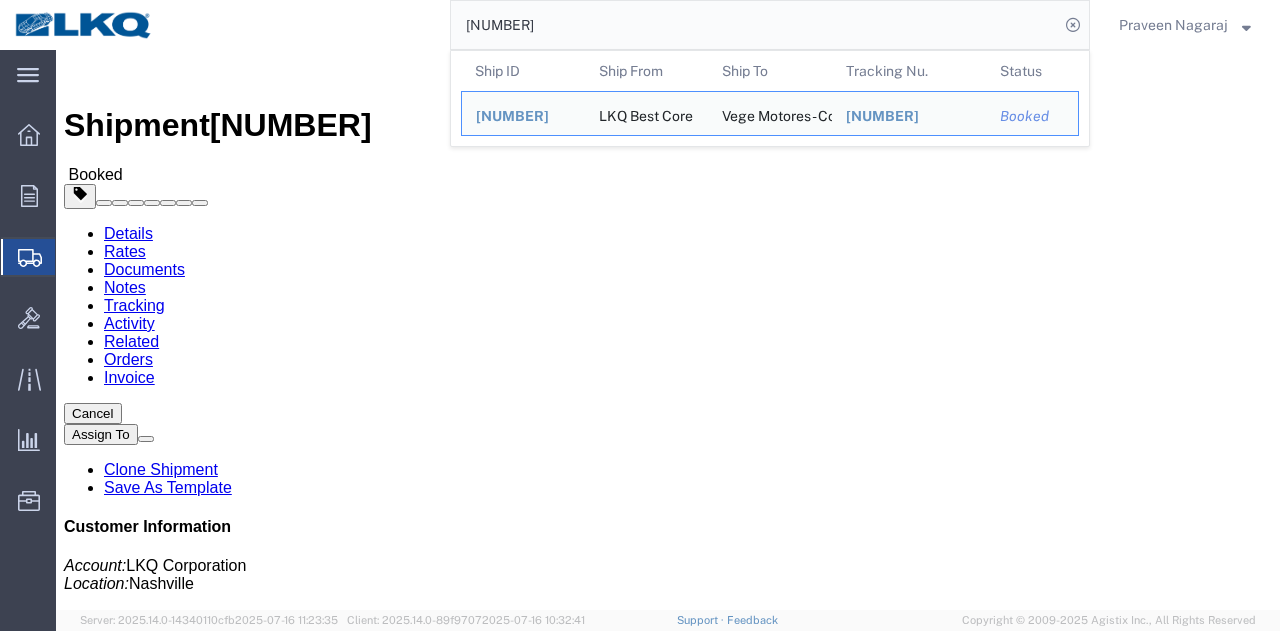 click on "Tracking" 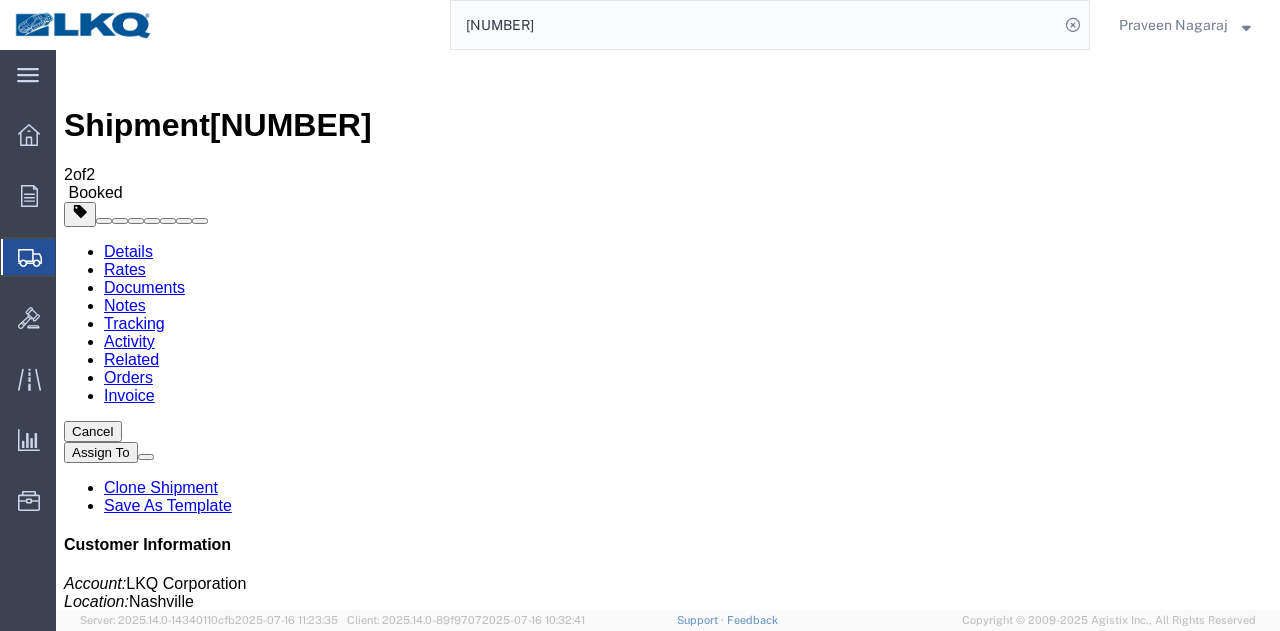 click on "Add New Tracking" at bounding box center [229, 1156] 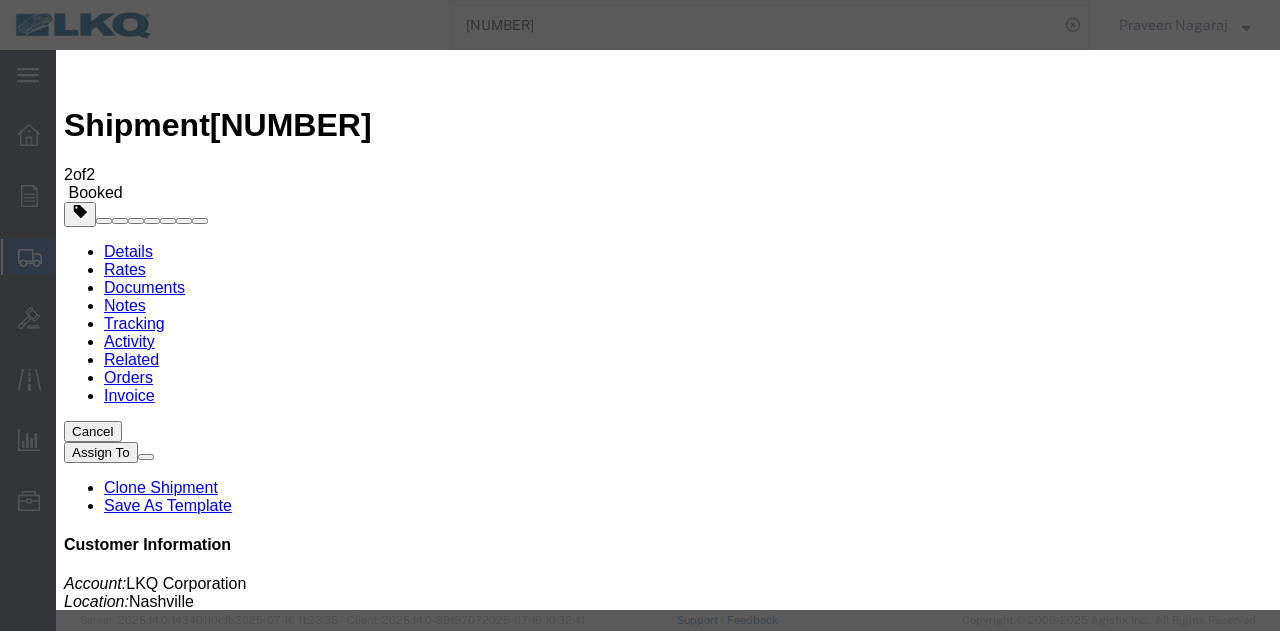 type on "07/16/2025" 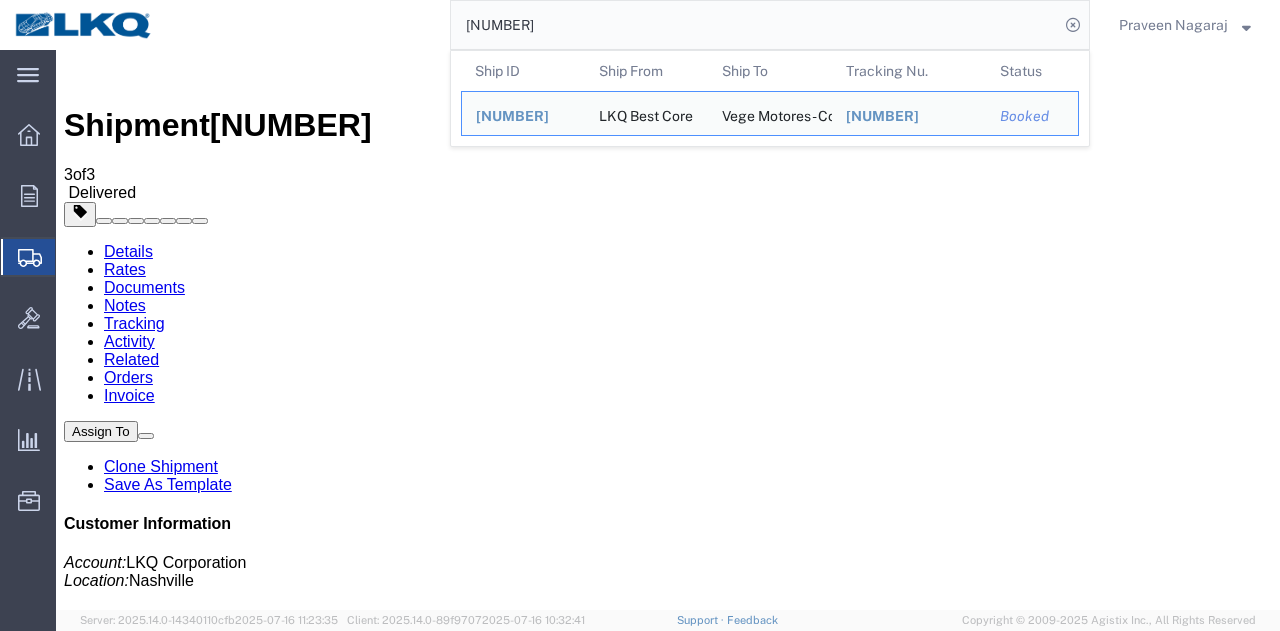 drag, startPoint x: 572, startPoint y: 21, endPoint x: 226, endPoint y: 33, distance: 346.20804 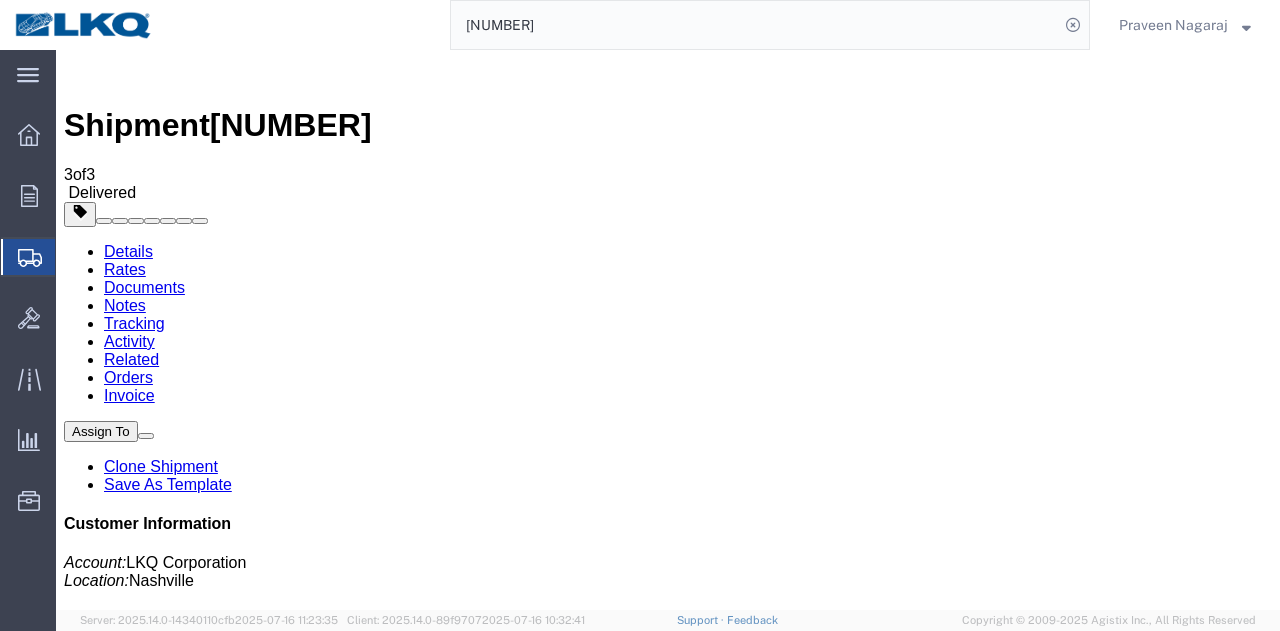 paste on "[NUMBER]" 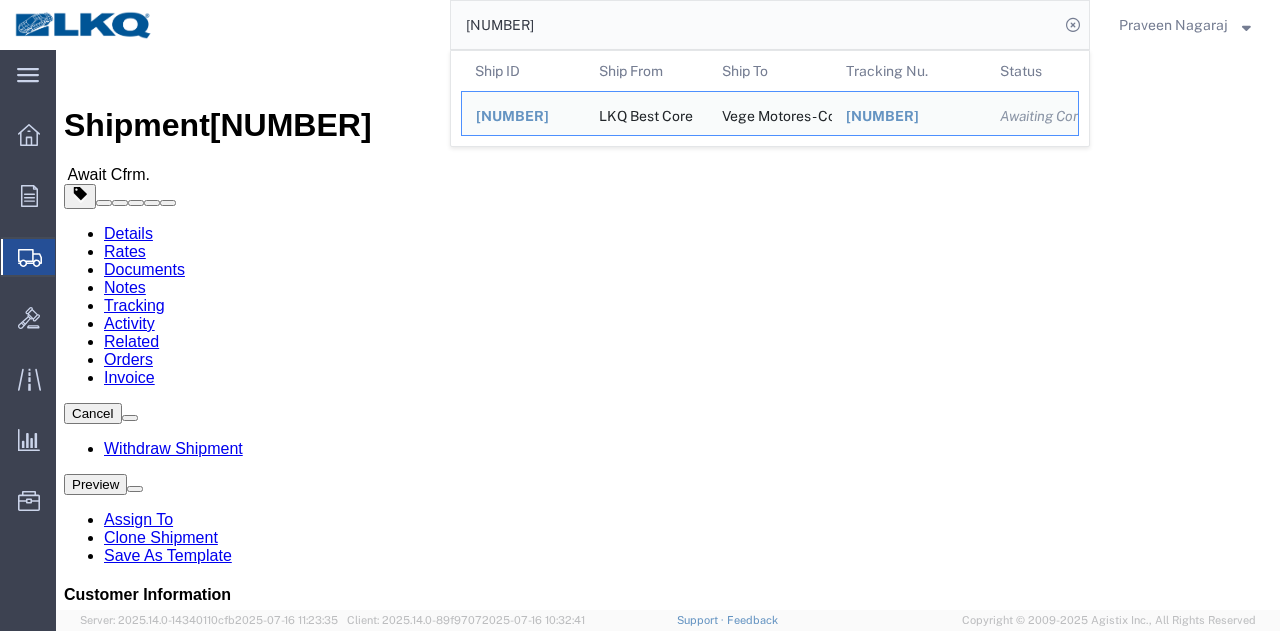 drag, startPoint x: 594, startPoint y: 7, endPoint x: 324, endPoint y: 30, distance: 270.97784 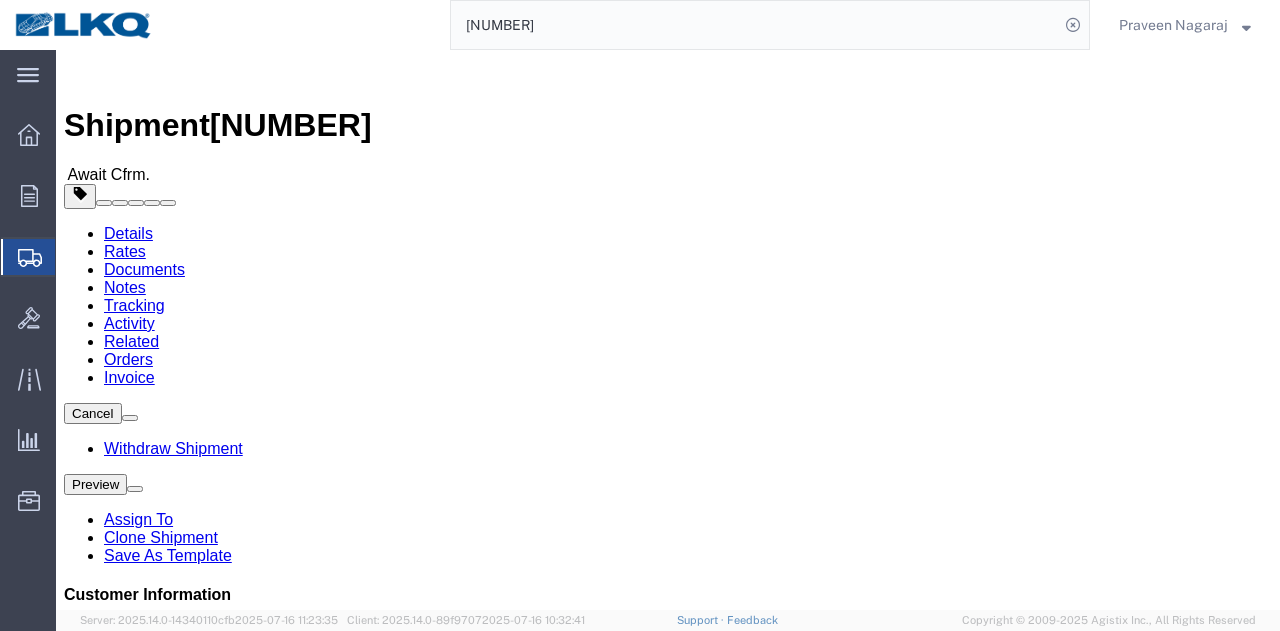 paste on "[NUMBER]" 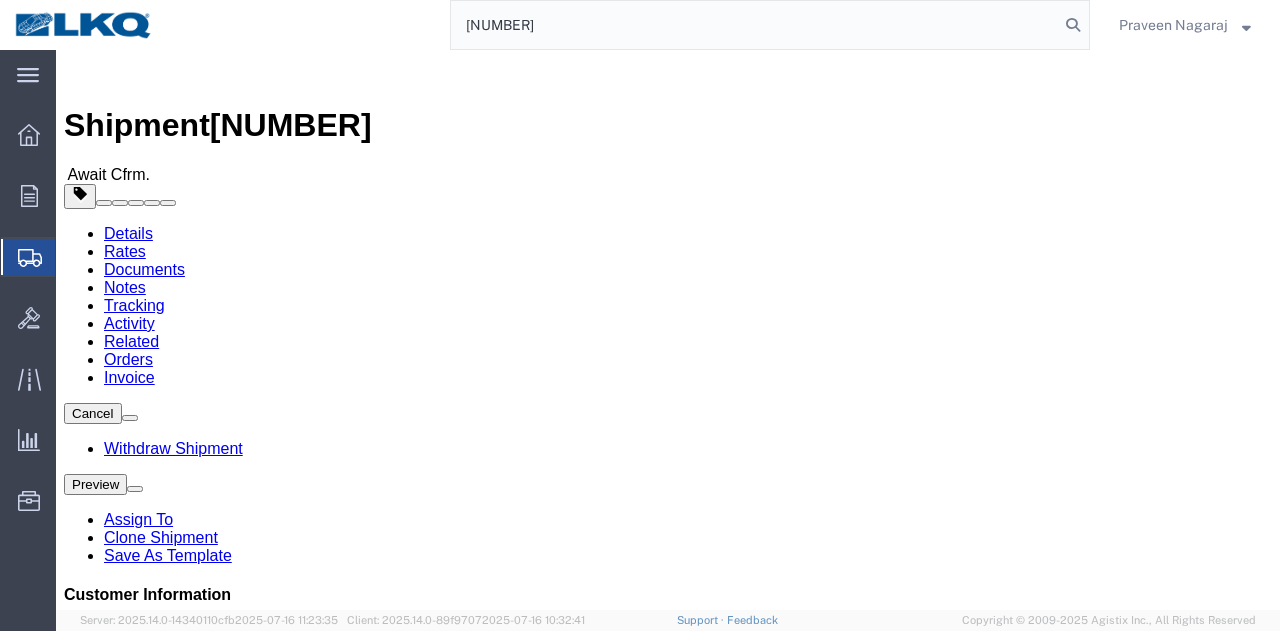 type on "[NUMBER]" 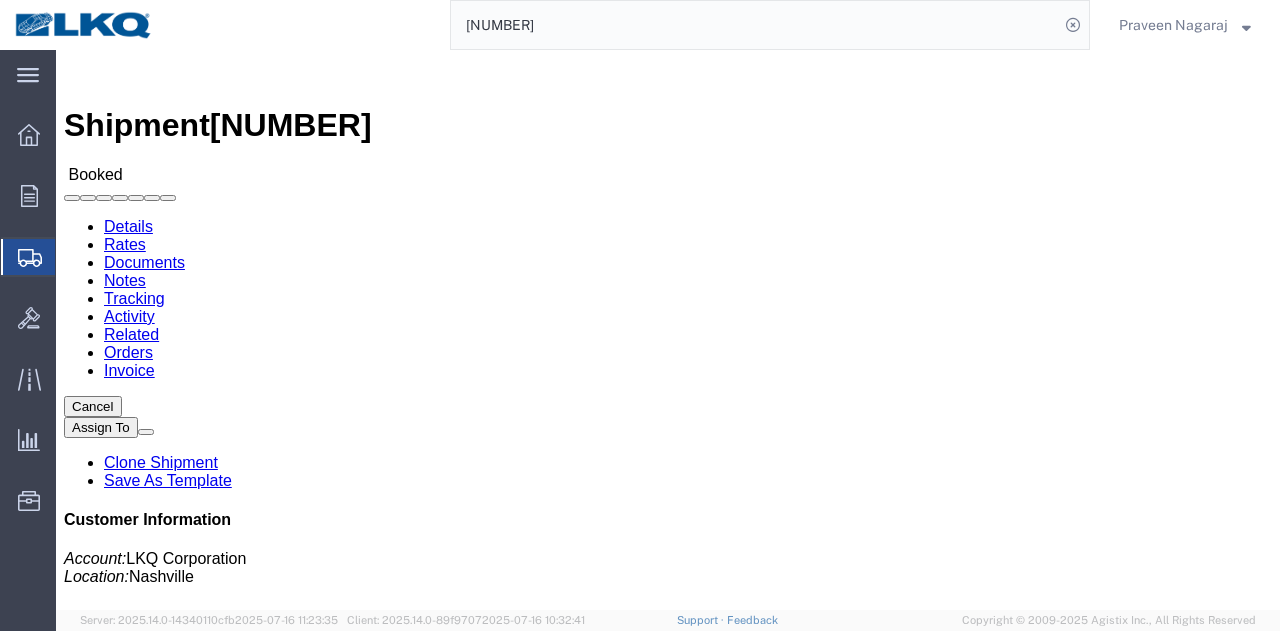 click on "Tracking" 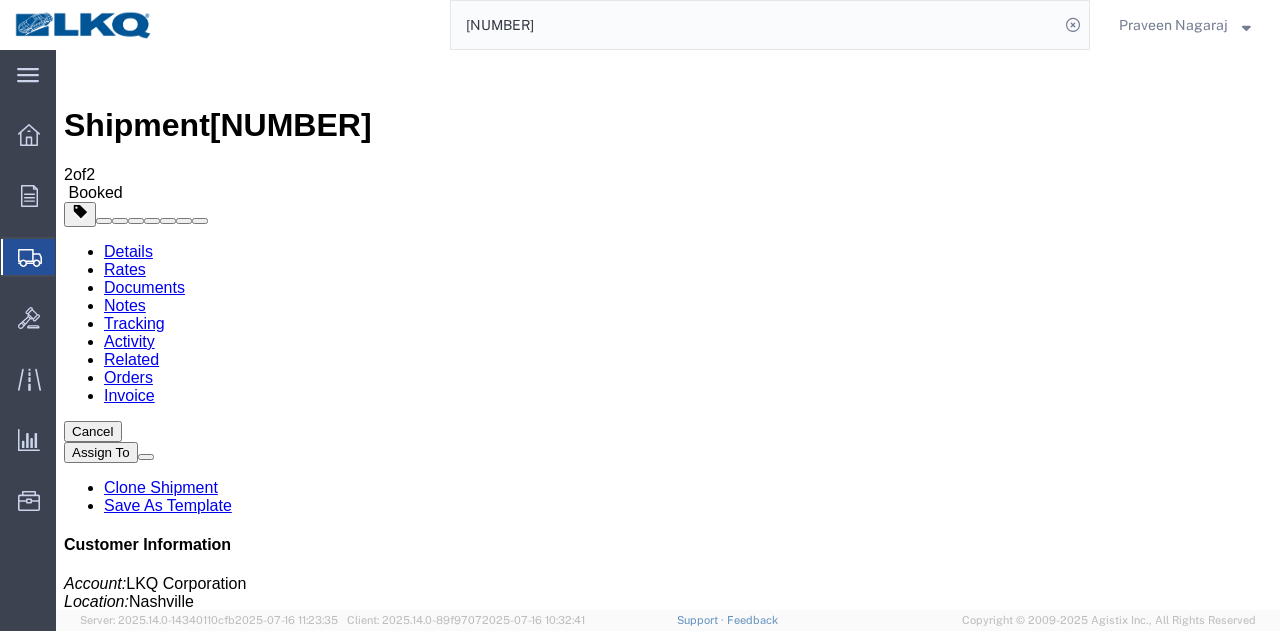 click on "Add New Tracking" at bounding box center [229, 1156] 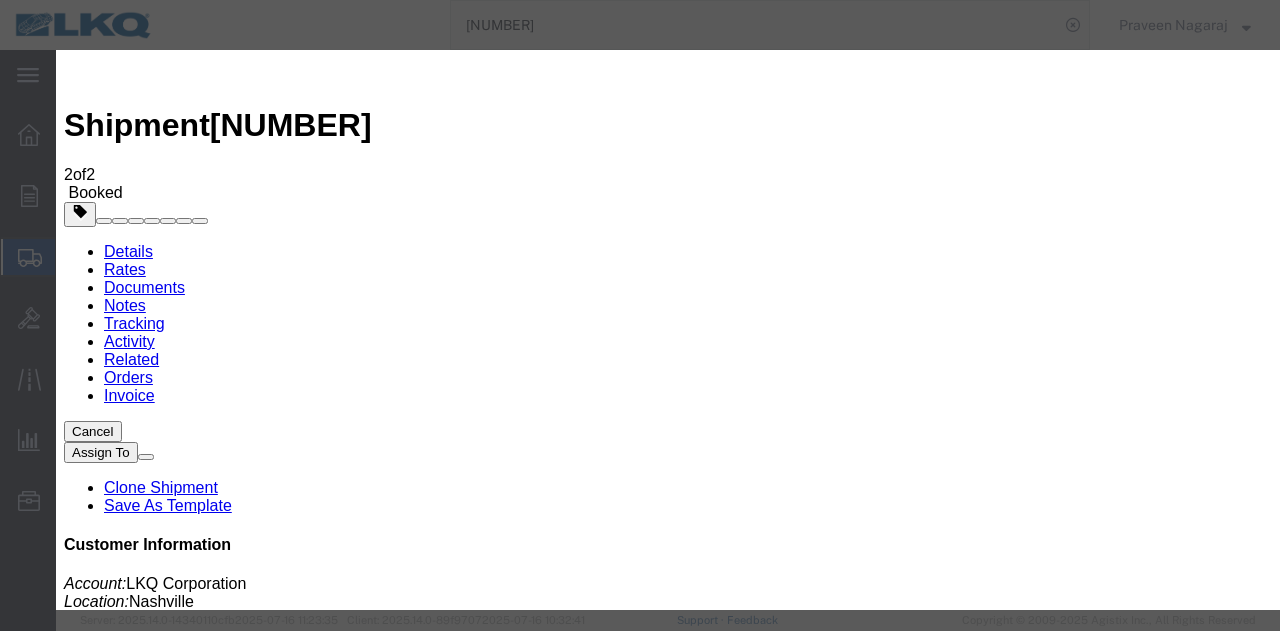 type on "07/16/2025" 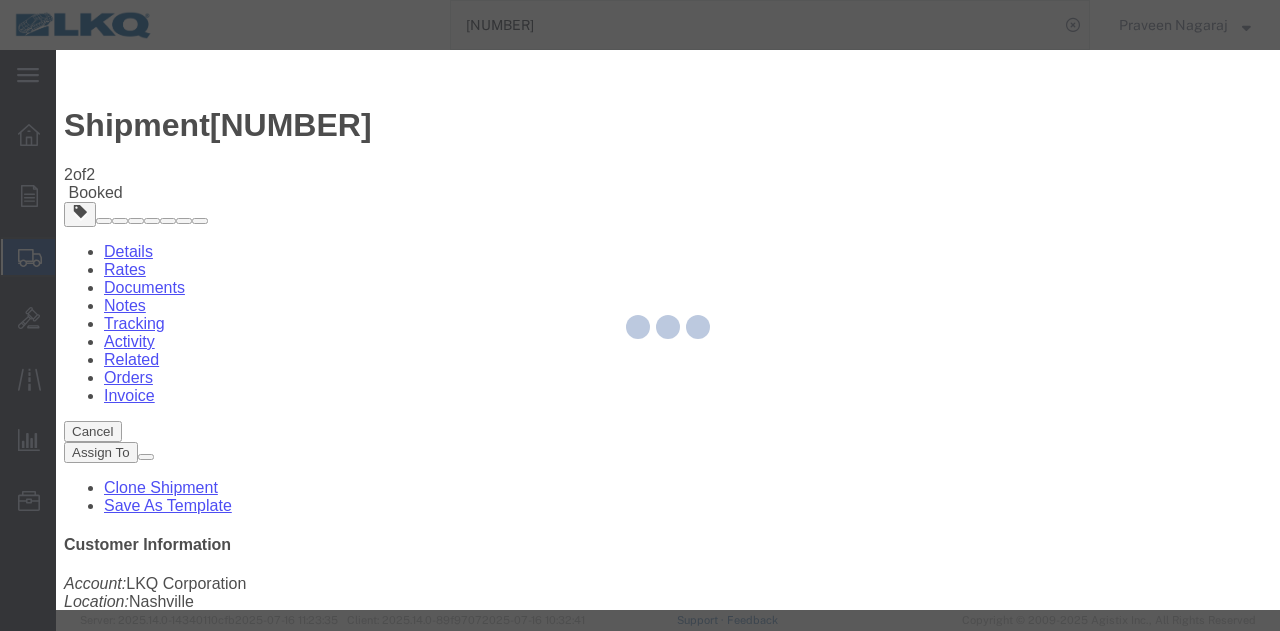 type 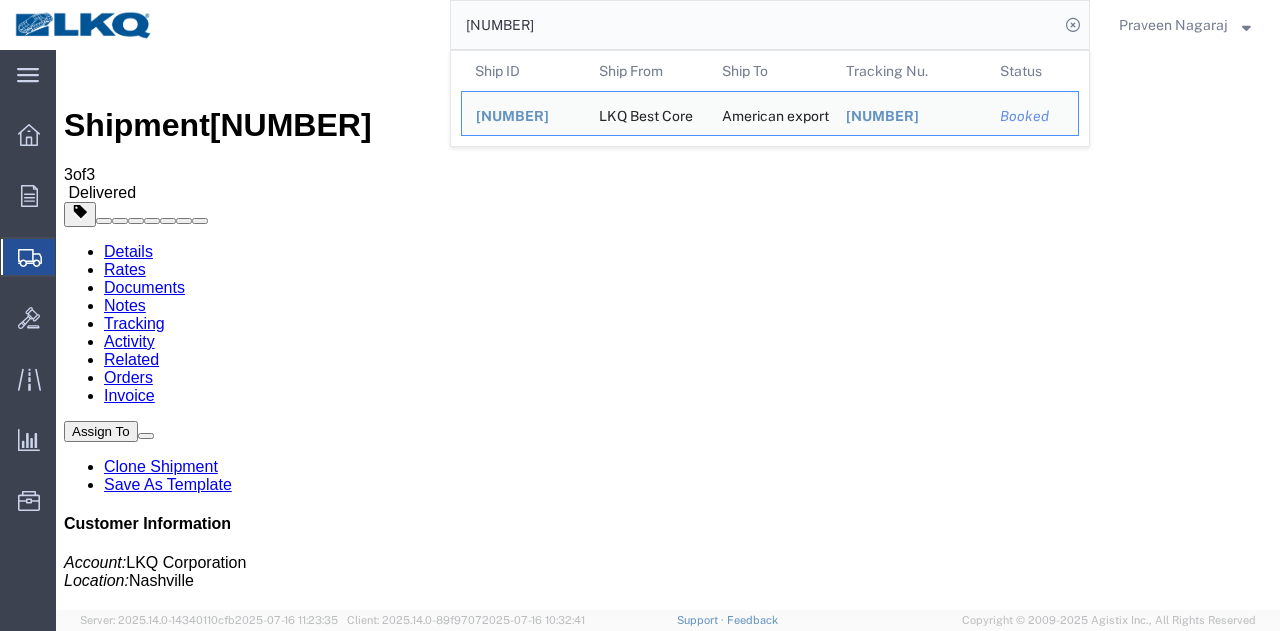 drag, startPoint x: 580, startPoint y: 21, endPoint x: 253, endPoint y: 34, distance: 327.2583 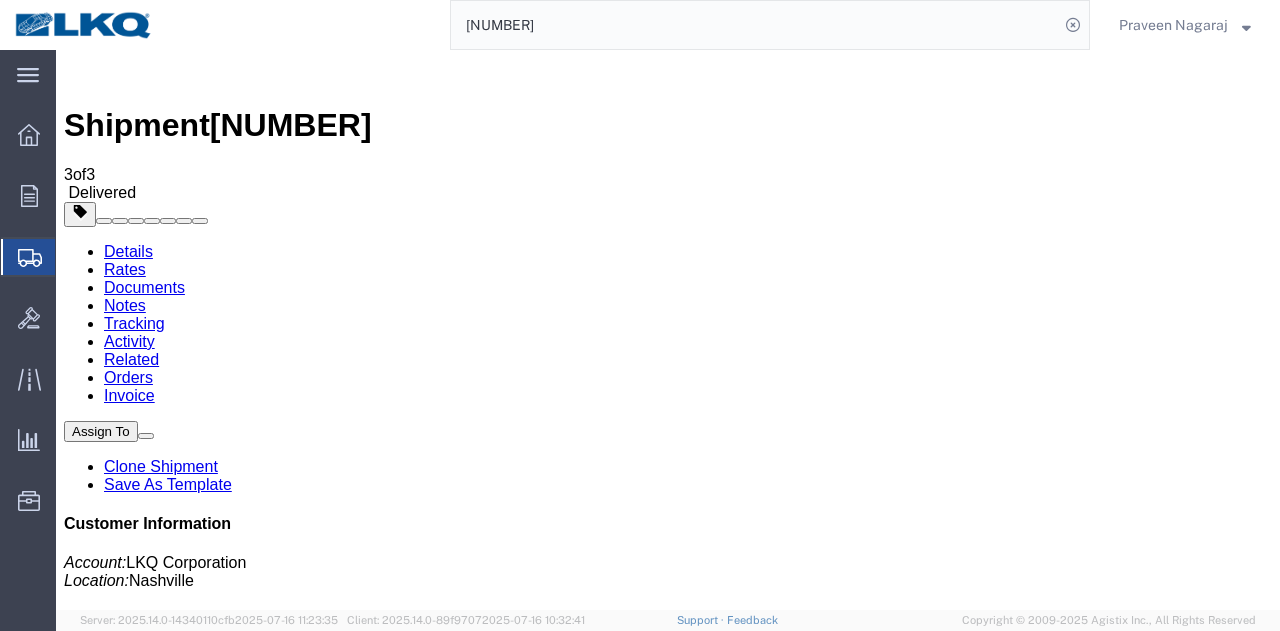 paste on "39" 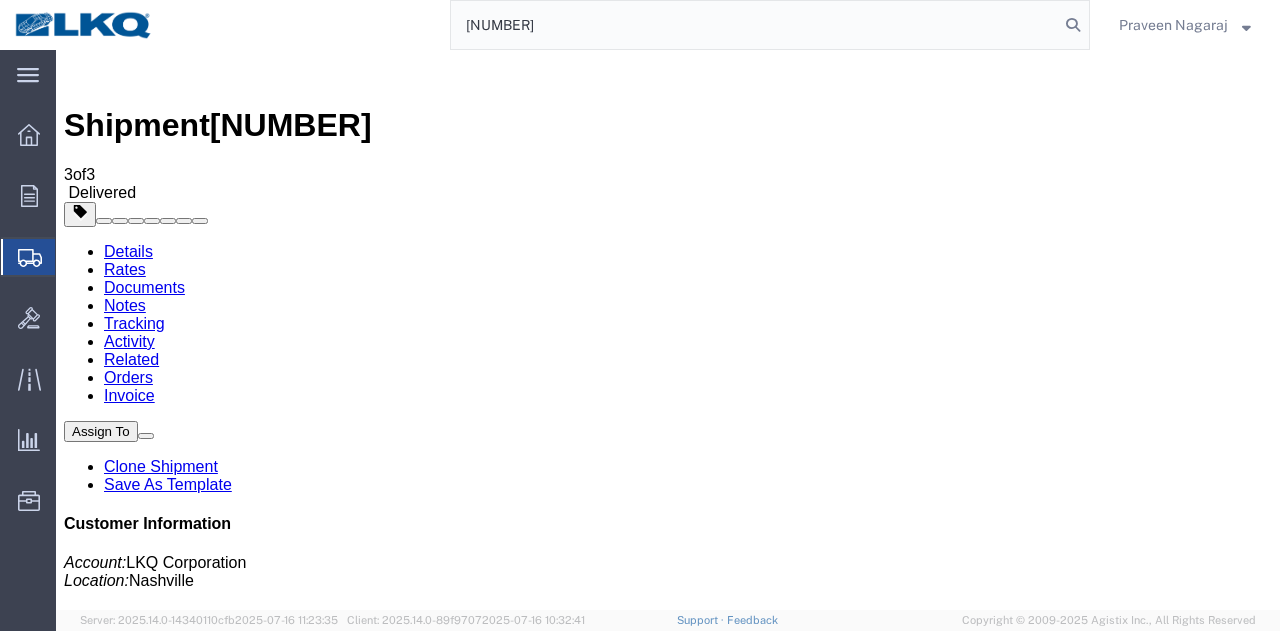 type on "[NUMBER]" 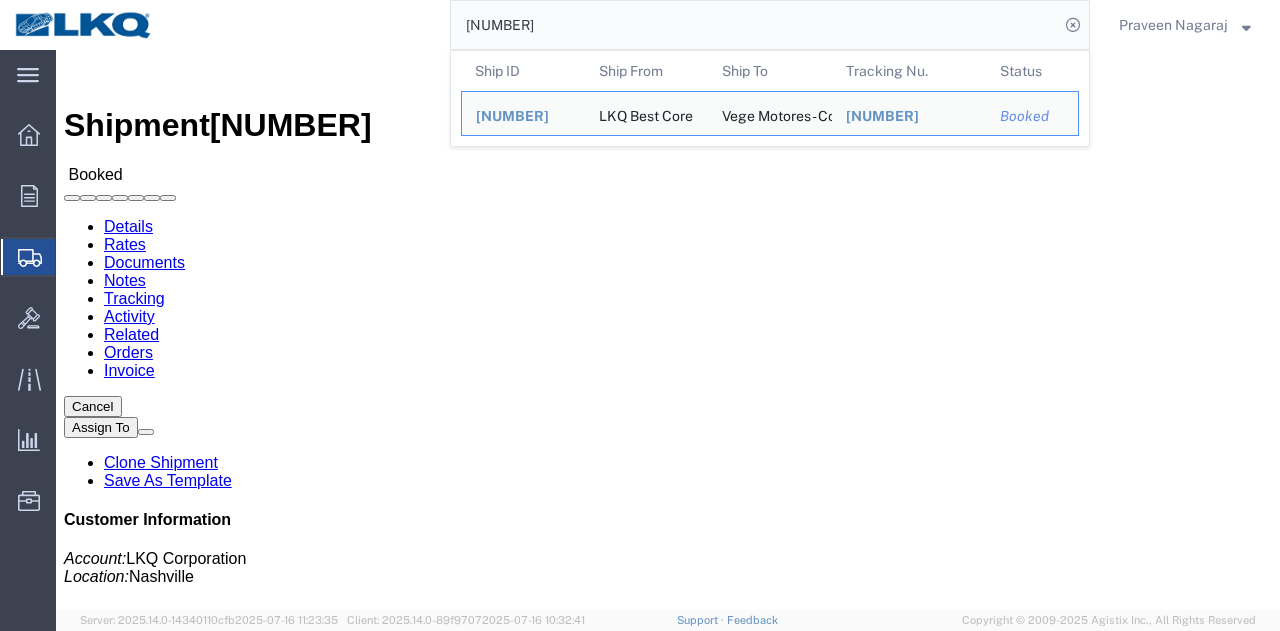 click 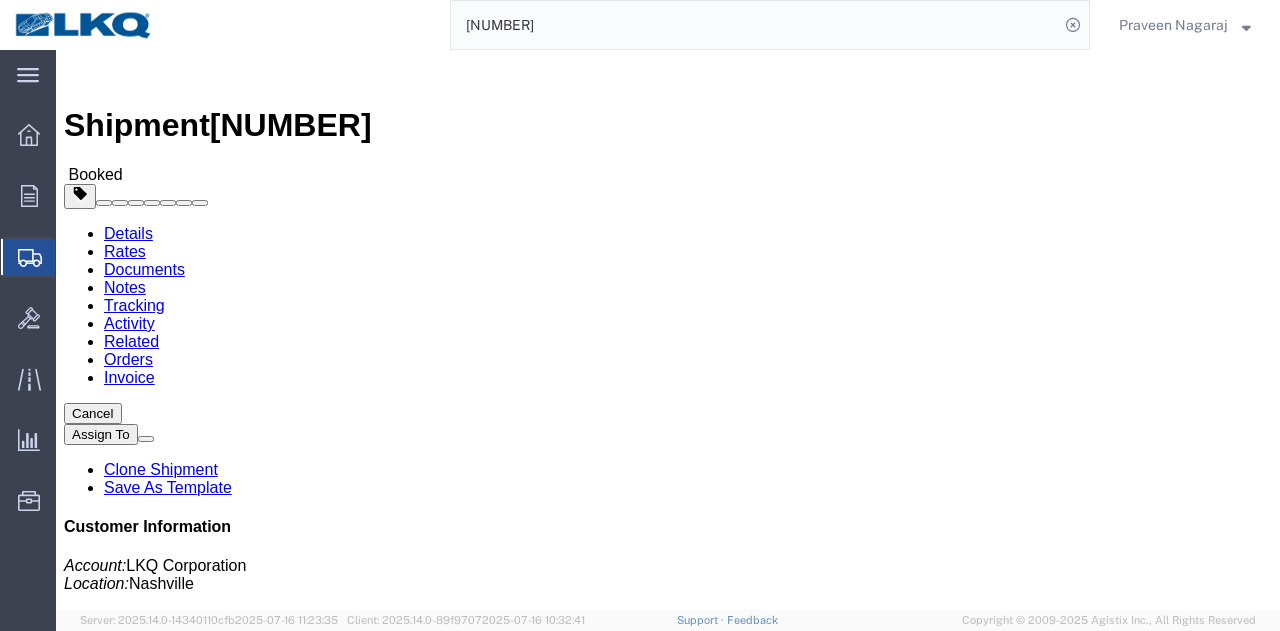 click on "Tracking" 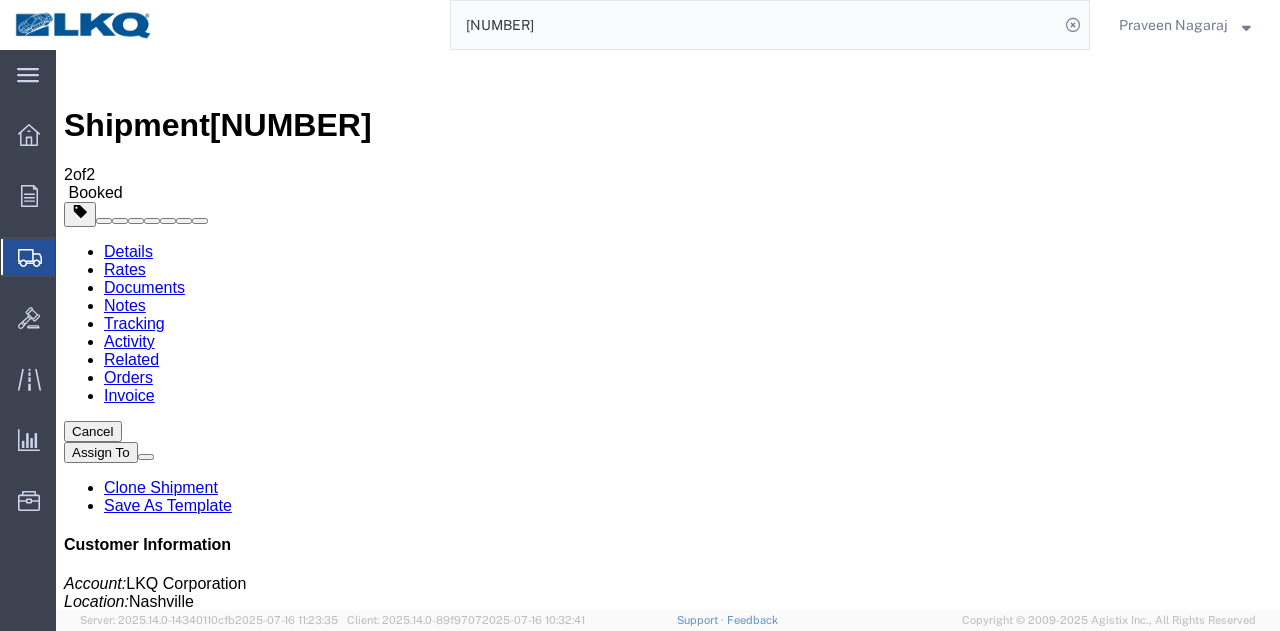 click on "Tracking
Last Requested Update [DATE] [TIME] [TIMEZONE] Email Tracking Add New Tracking Tracking Map" at bounding box center [668, 1108] 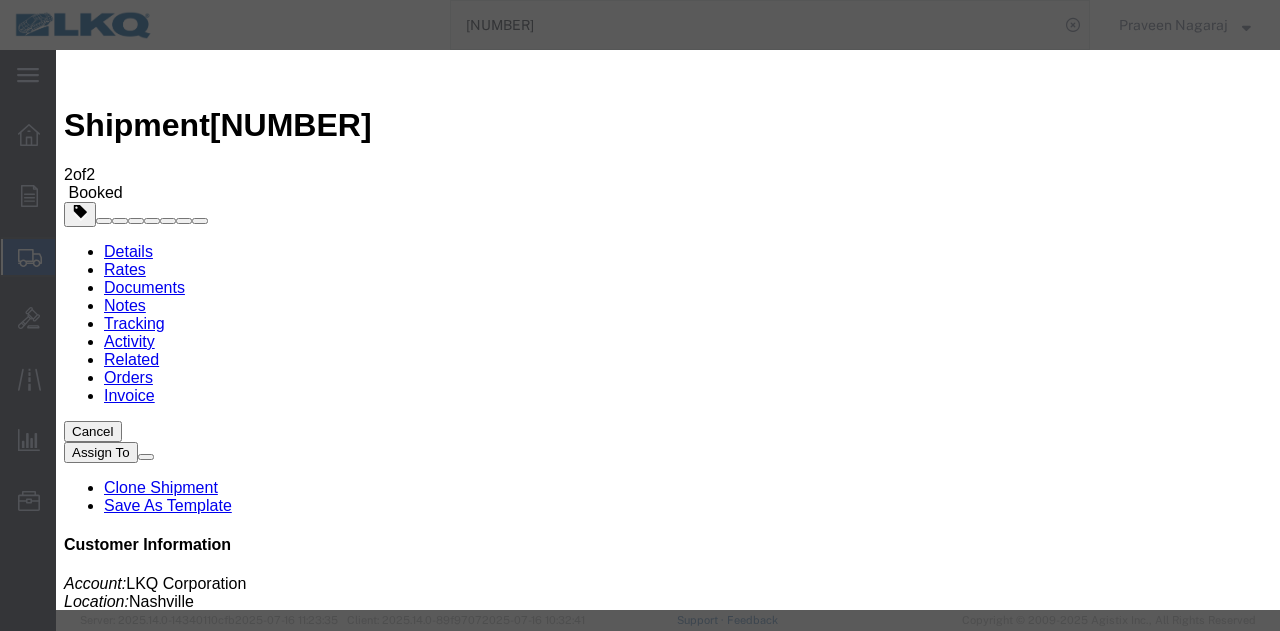 type on "07/16/2025" 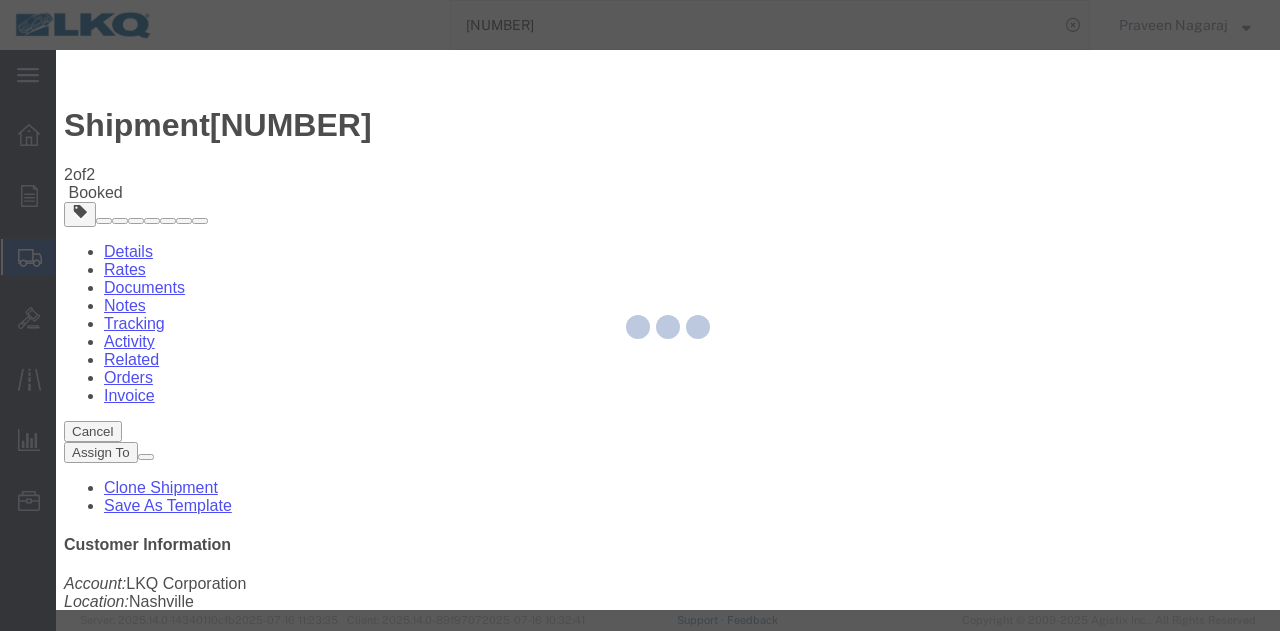 type 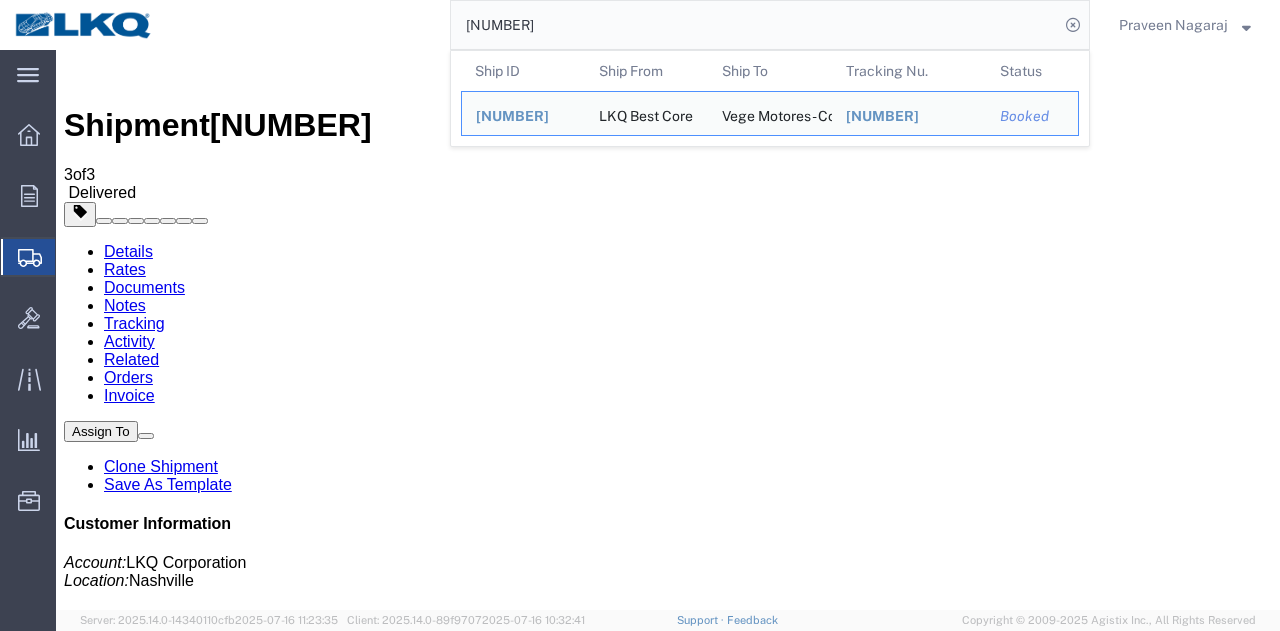 drag, startPoint x: 583, startPoint y: 37, endPoint x: 127, endPoint y: 37, distance: 456 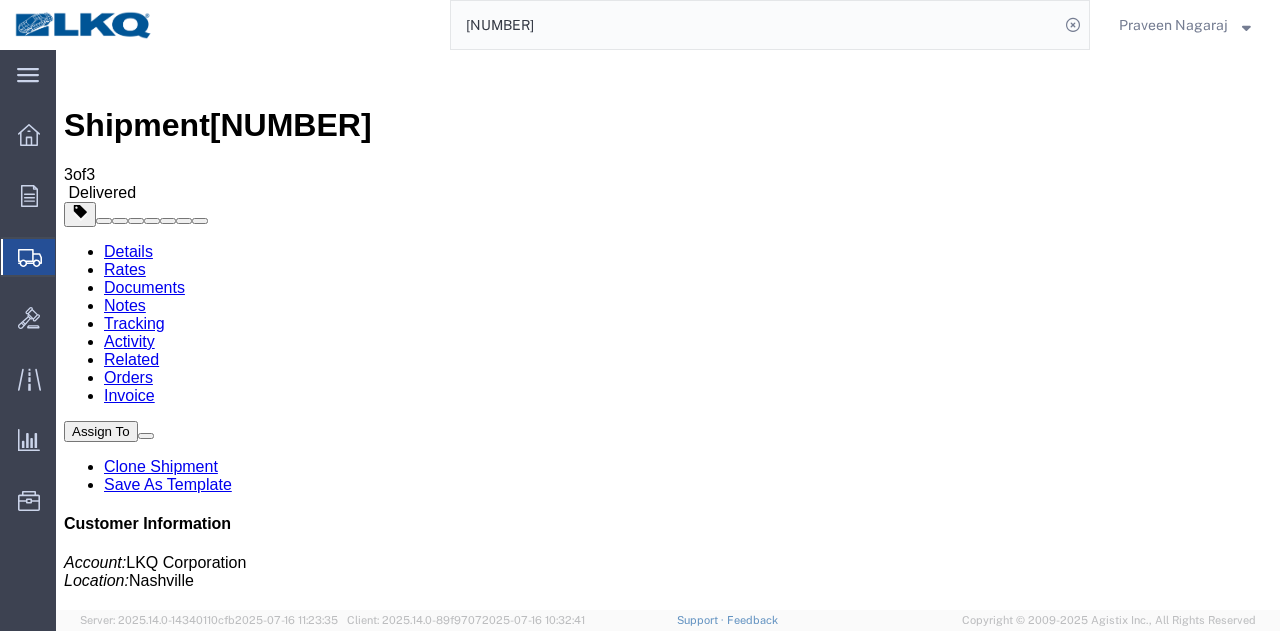 paste on "[NUMBER]" 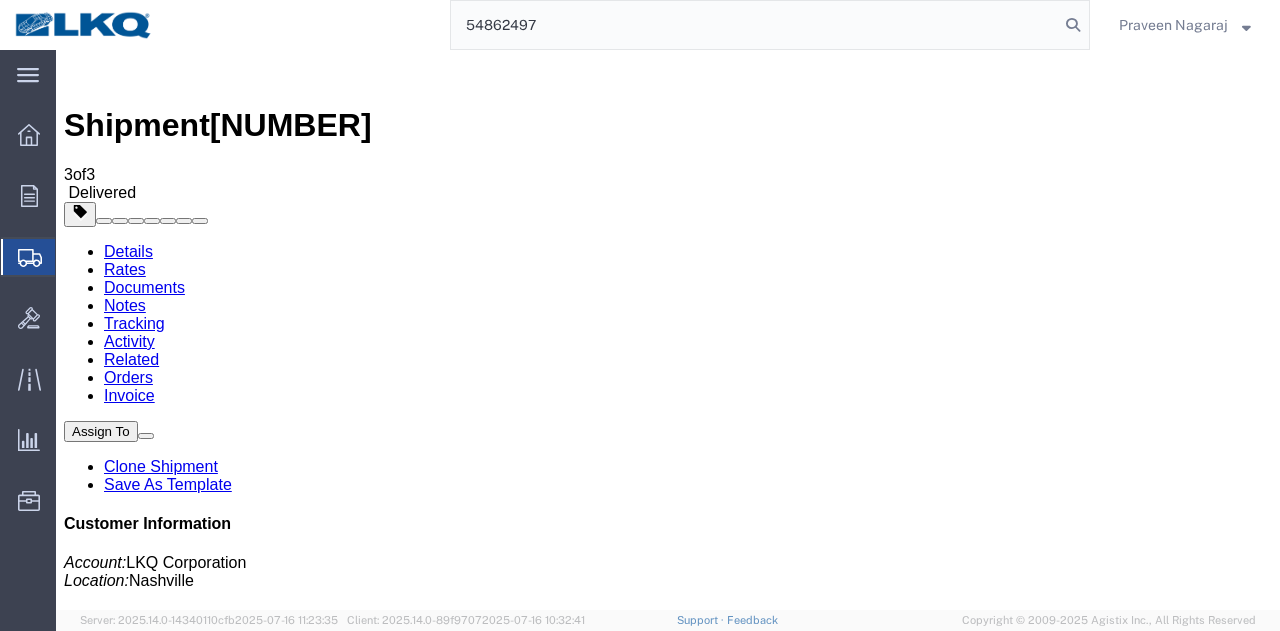 type on "54862497" 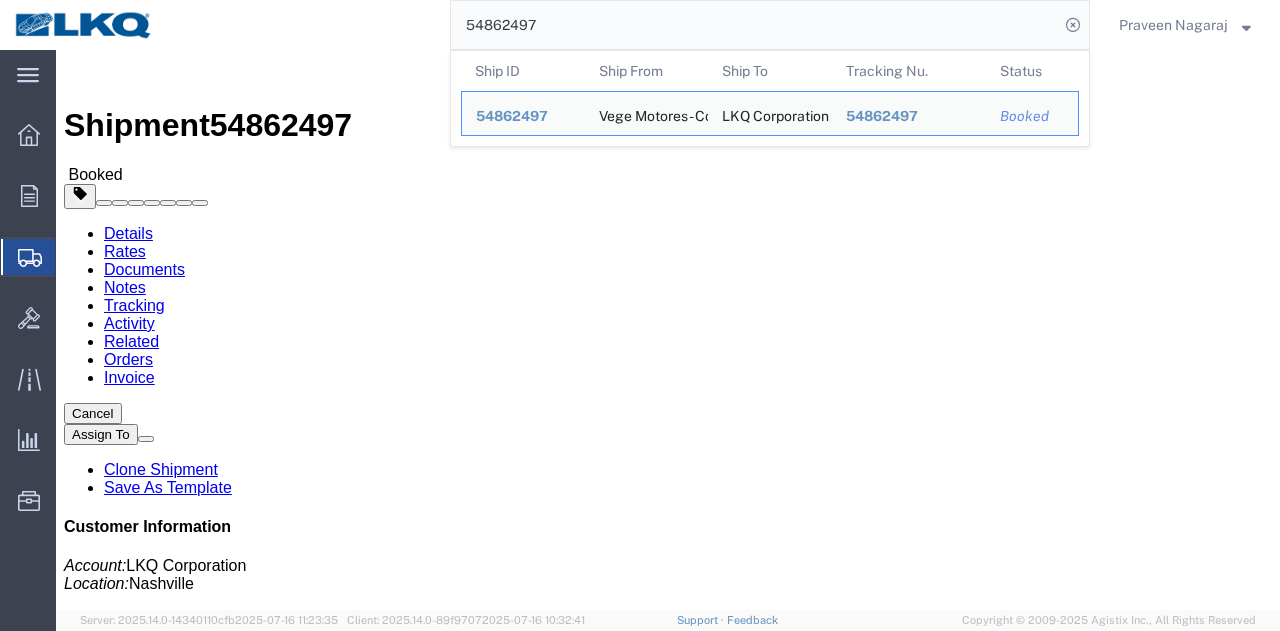 click on "Tracking" 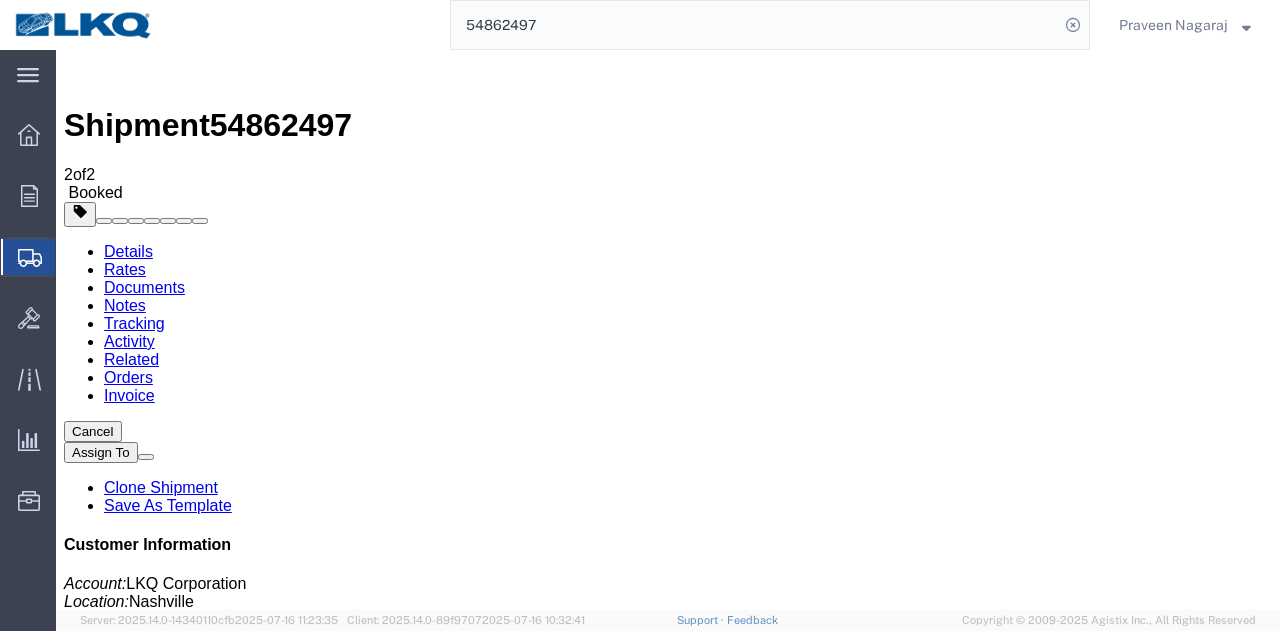 click on "Add New Tracking" at bounding box center [229, 1156] 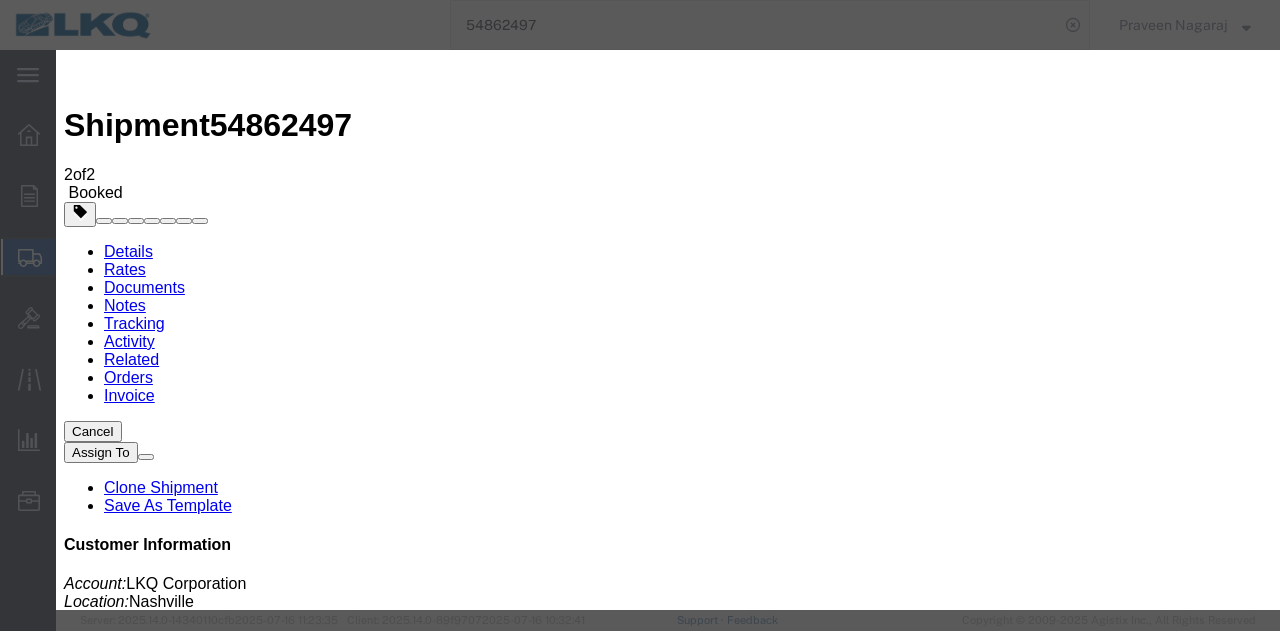 type on "07/16/2025" 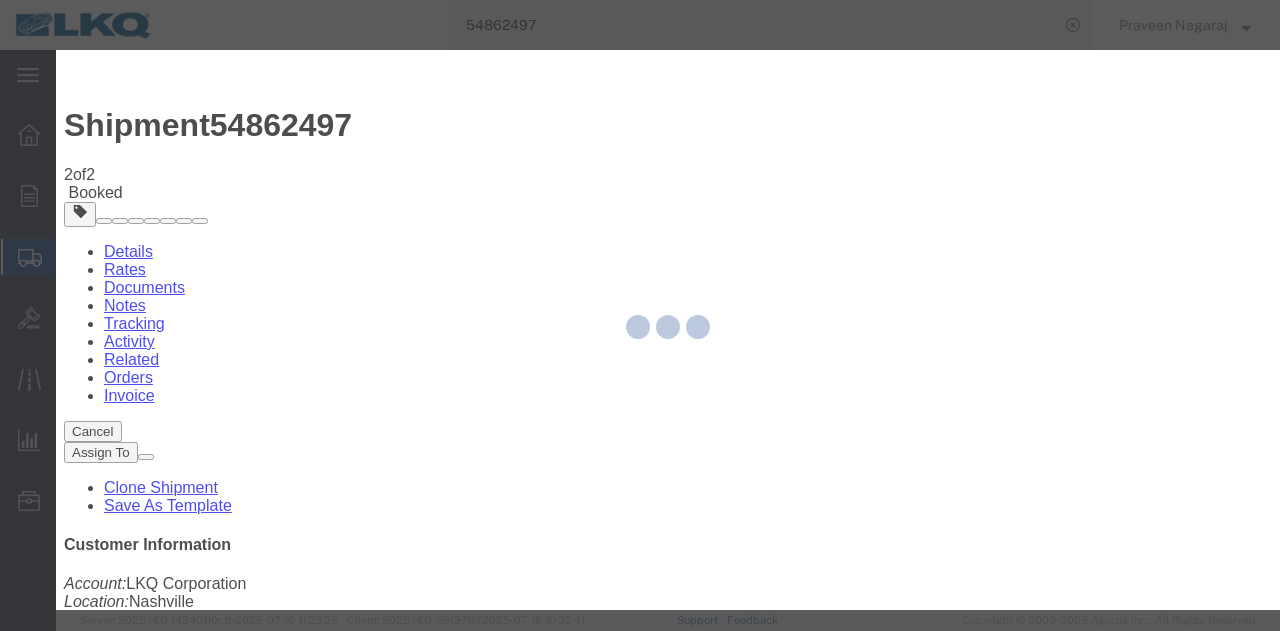 type 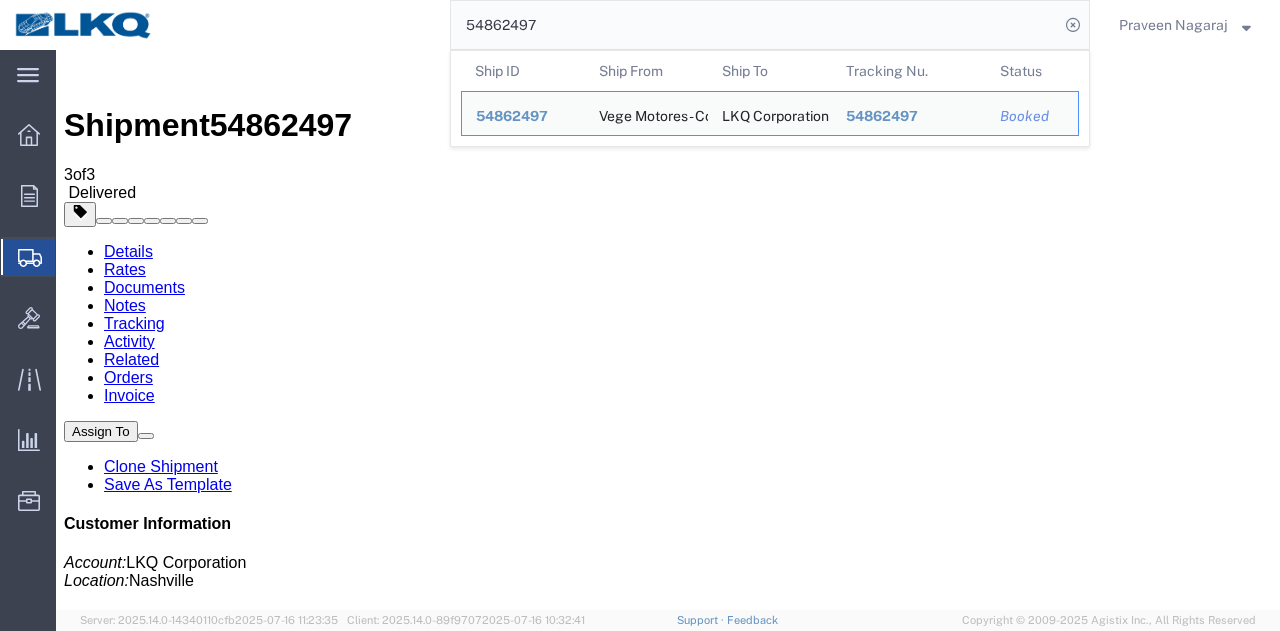 drag, startPoint x: 632, startPoint y: 33, endPoint x: 256, endPoint y: 34, distance: 376.00134 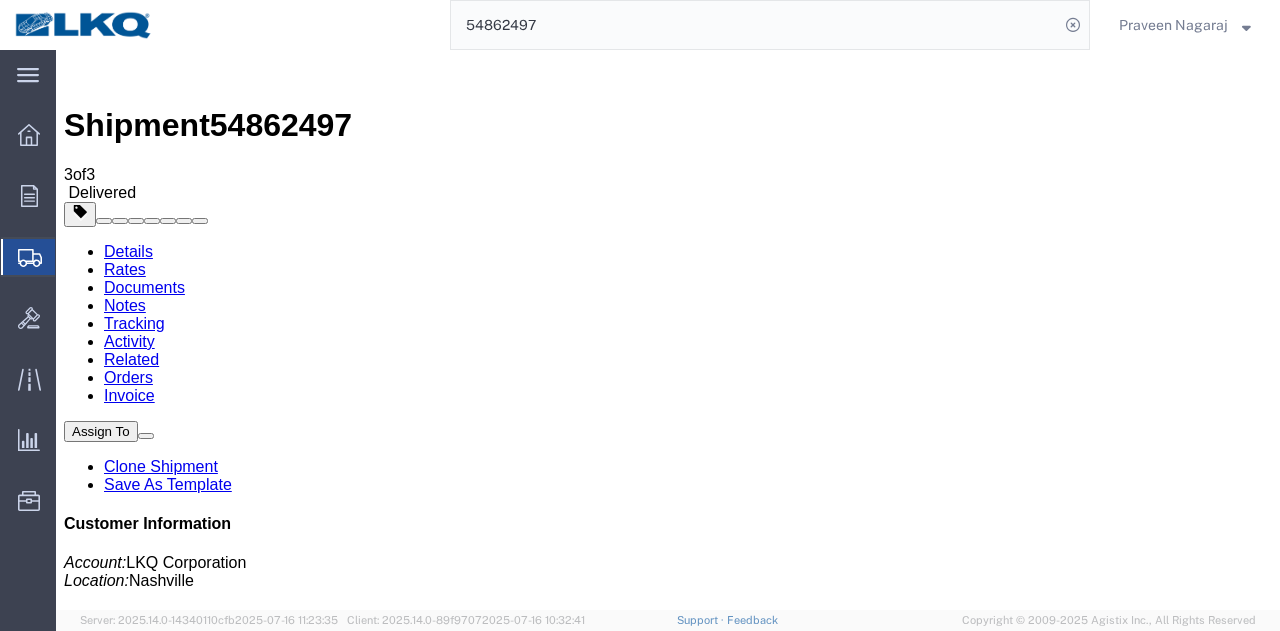 paste on "[NUMBER]" 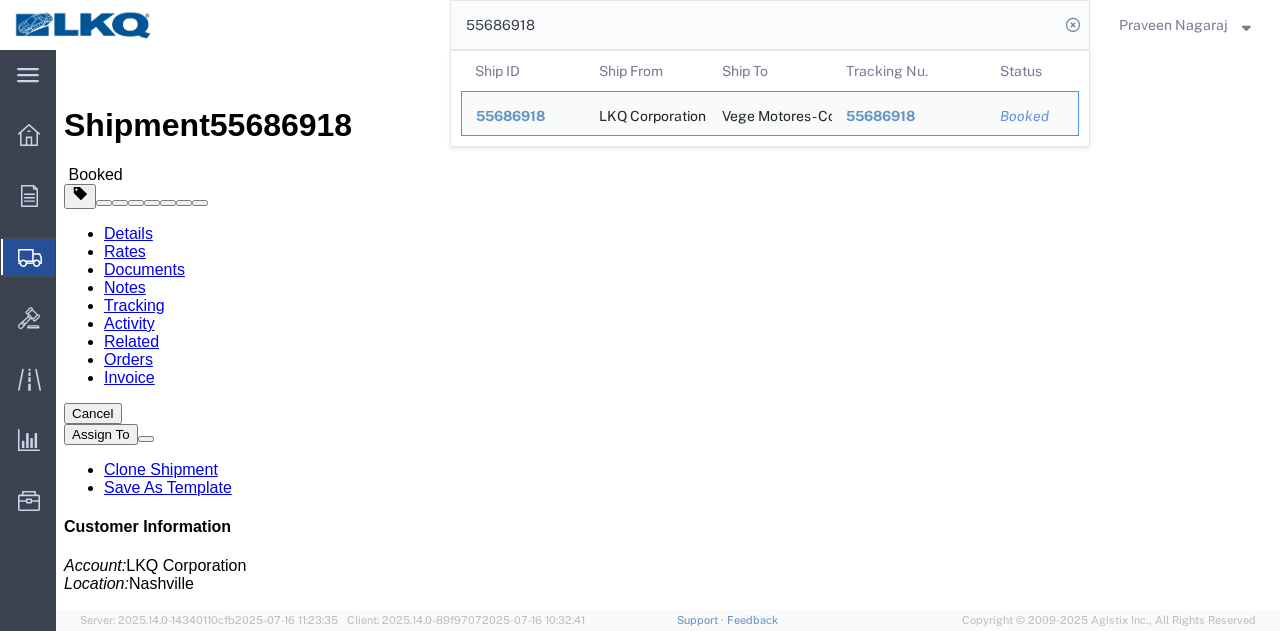 click on "Tracking" 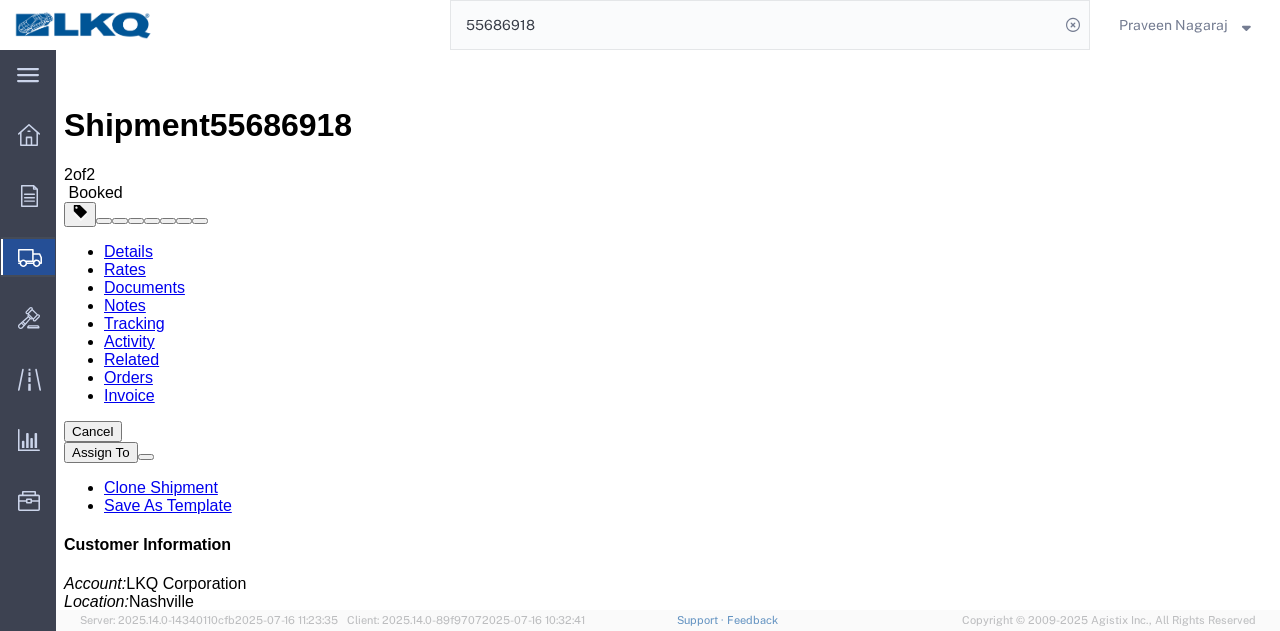 click on "Shipment  55686918 2
of
2   Booked
Details Rates Documents Notes Tracking Activity Related Orders Invoice
Cancel
Assign To
Clone Shipment
Save As Template
Customer Information
Account: LKQ Corporation
Location: [CITY]
Carrier Information
Tracking No: 55686918
Carrier Name: Transplace Transplace
Service Level: TL Standard 3 - 5 Day
From
LKQ Corporation ([PERSON_NAME])
1882 [NUMBER] [STREET] [STE] [CITY],
[STATE] [POSTAL_CODE]
United States
[PHONE] [EMAIL]
To
[COMPANY_NAME] - [COMPANY_NAME]
([PERSON_NAME])
901 [STREET] [STE] [CITY], [STATE] [POSTAL_CODE]
United States
[PHONE] [EMAIL]
Other details
Reference: Dedicated_[NUMBER]_Lase...
Ship Date: [DATE]
Mode: Truckload" at bounding box center [668, 1797] 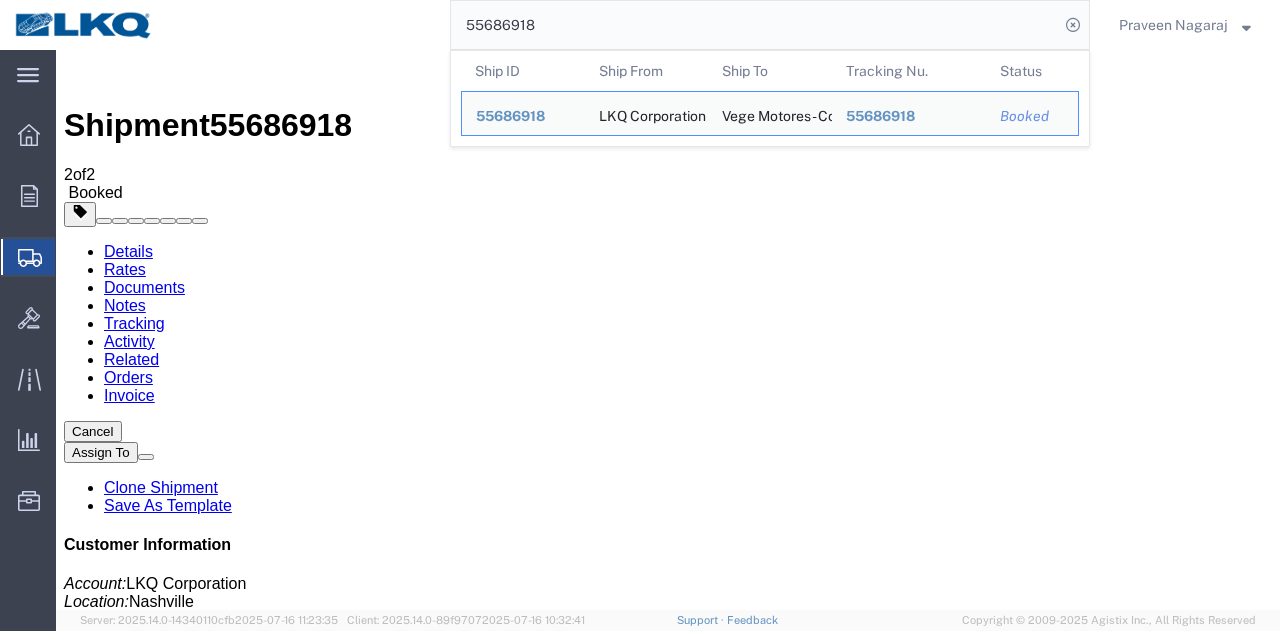 drag, startPoint x: 328, startPoint y: 98, endPoint x: 252, endPoint y: 50, distance: 89.88882 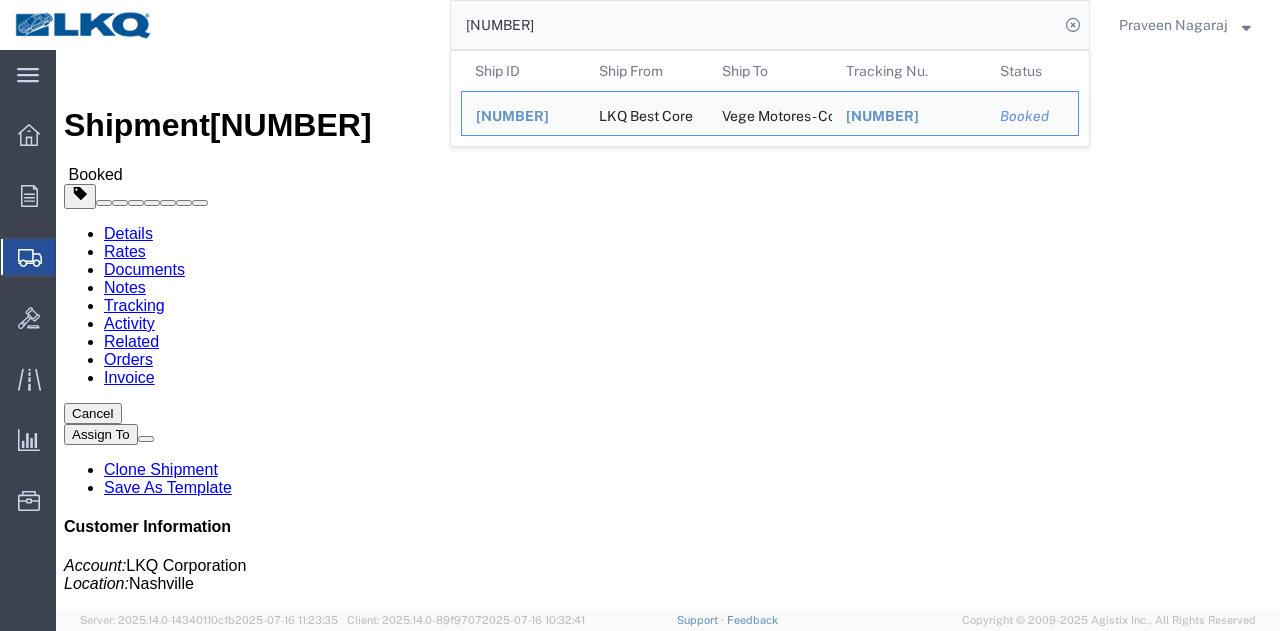 drag, startPoint x: 582, startPoint y: 17, endPoint x: 335, endPoint y: 49, distance: 249.06425 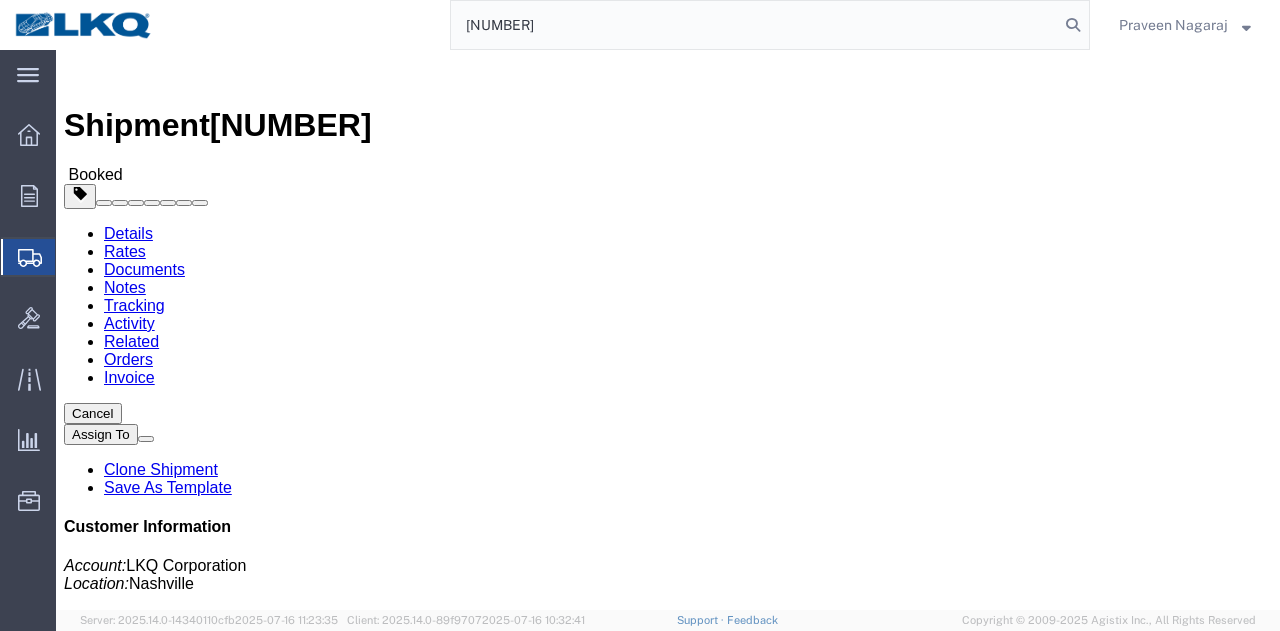 type on "[NUMBER]" 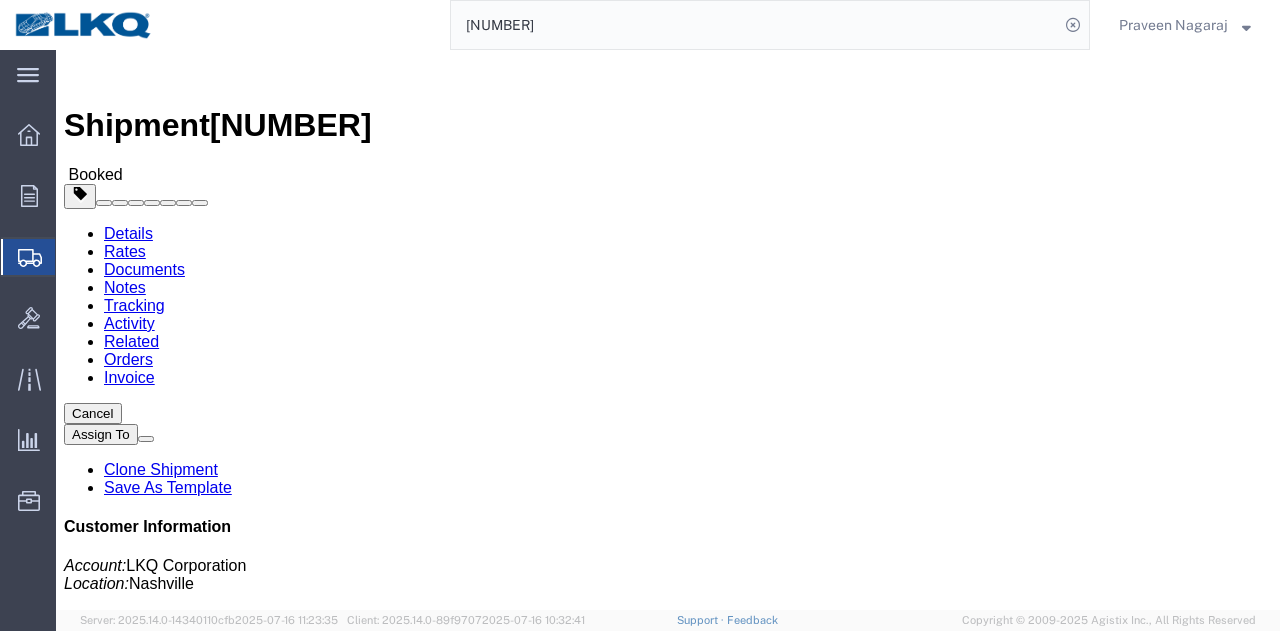 click on "Notes" 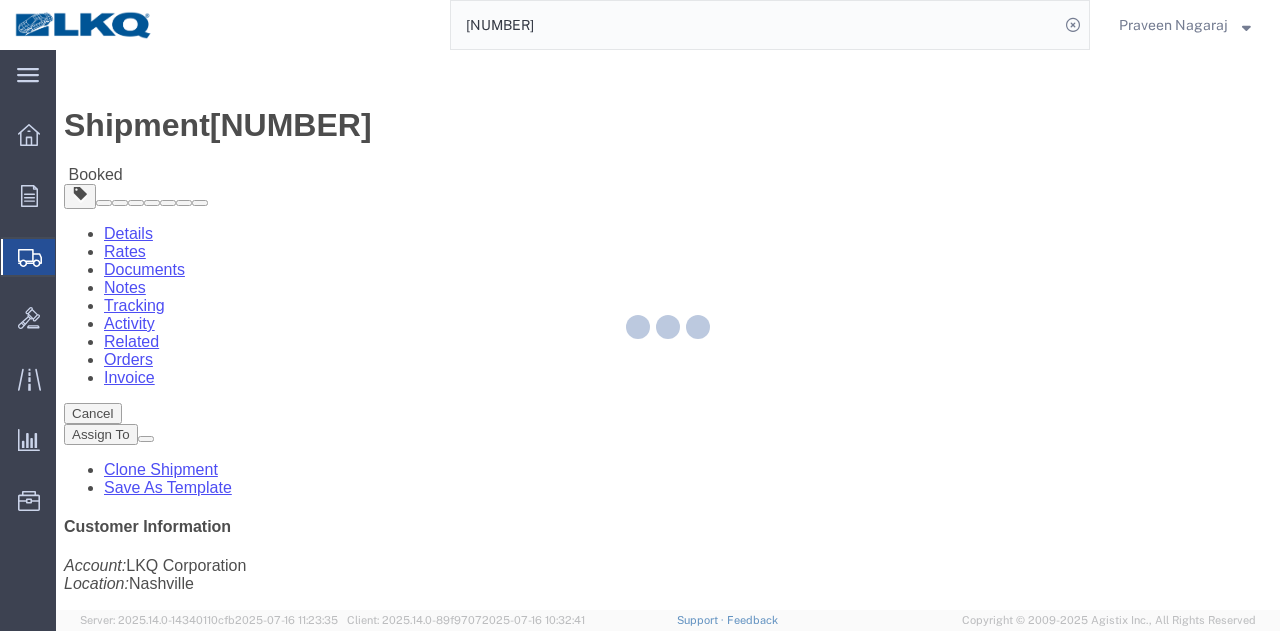 click 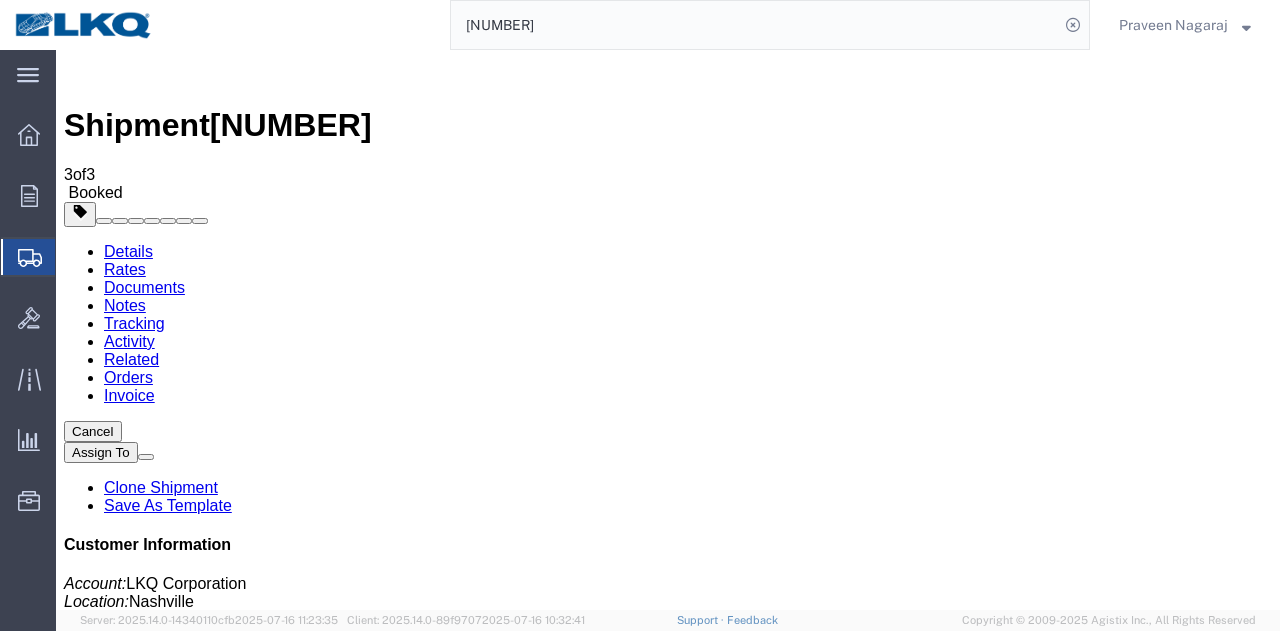 click on "Tracking" at bounding box center [134, 323] 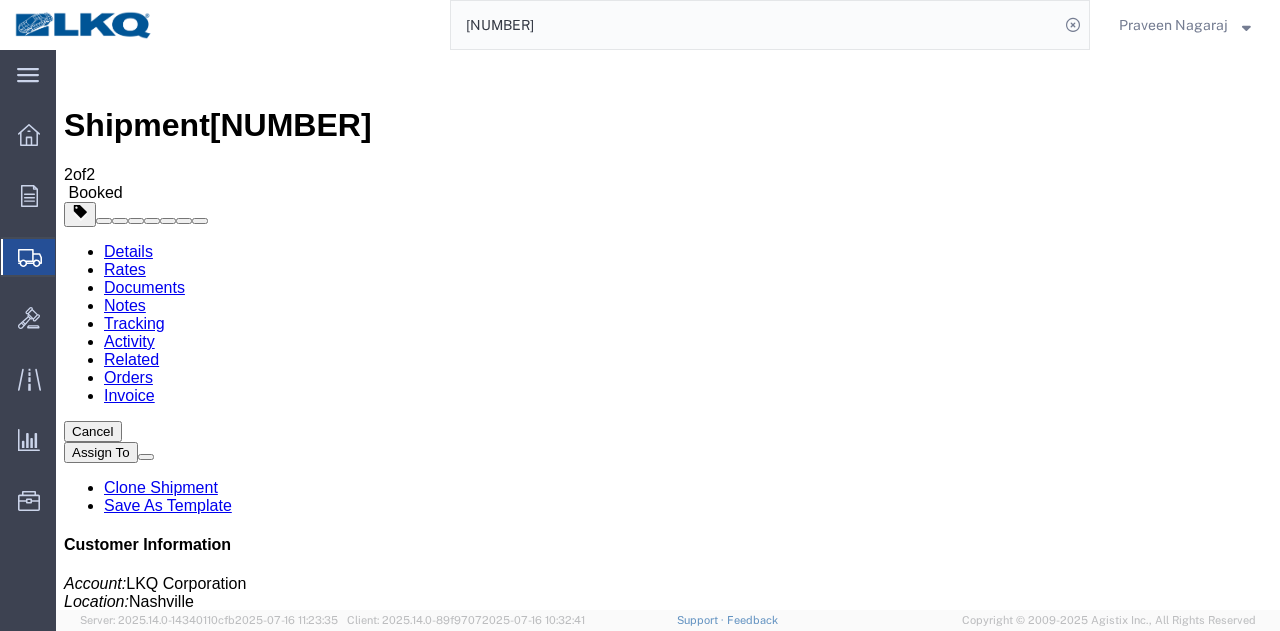 click on "Add New Tracking" at bounding box center (229, 1156) 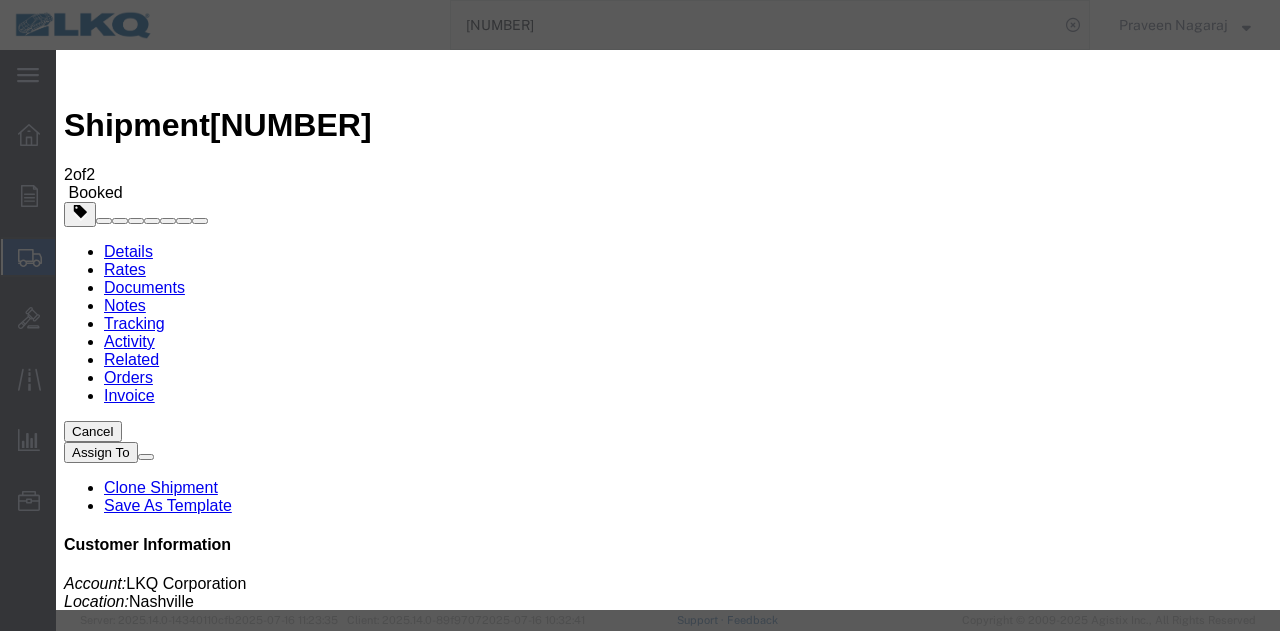 type on "07/16/2025" 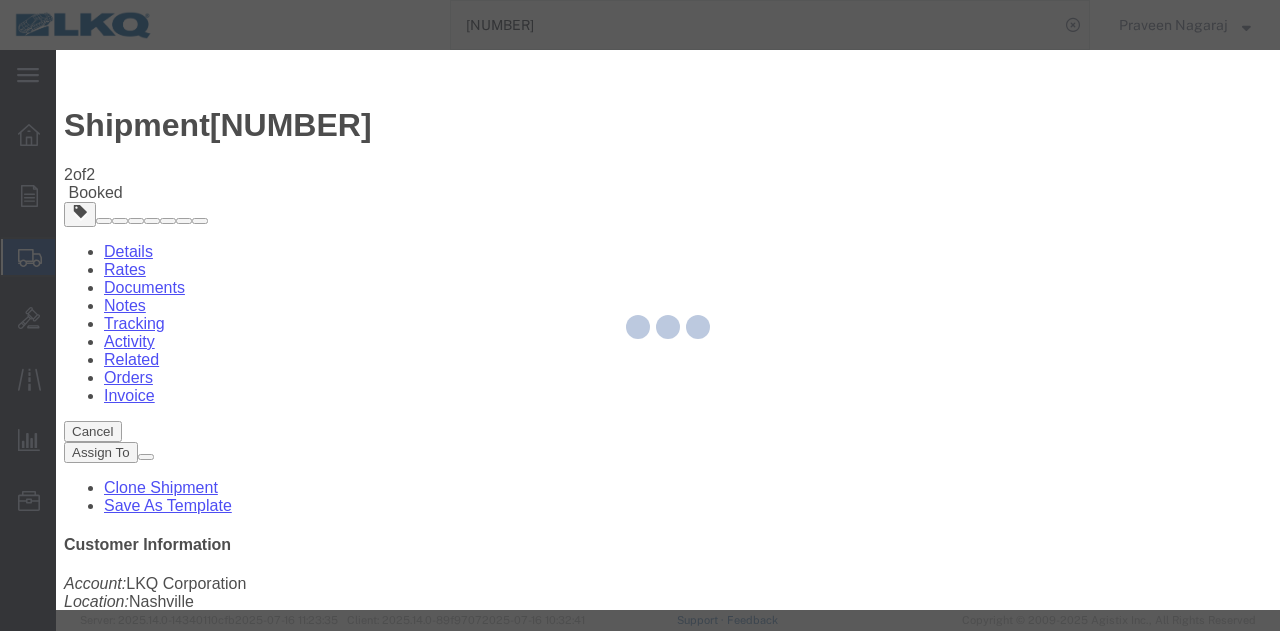 type 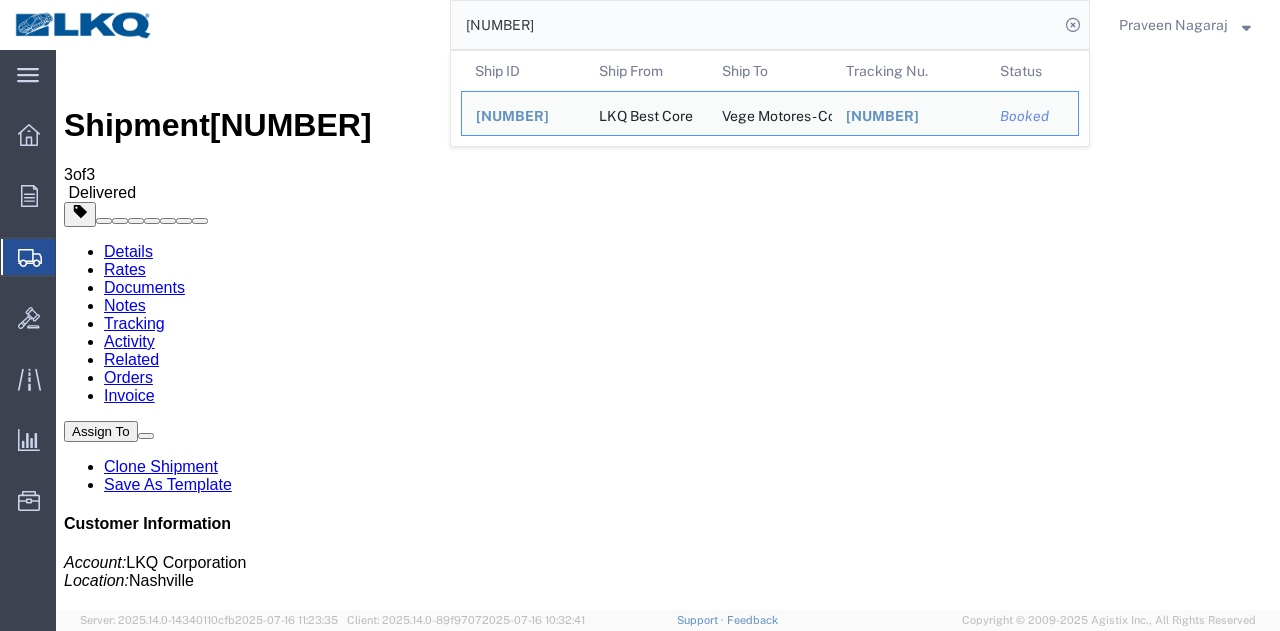 drag, startPoint x: 608, startPoint y: 21, endPoint x: 530, endPoint y: 21, distance: 78 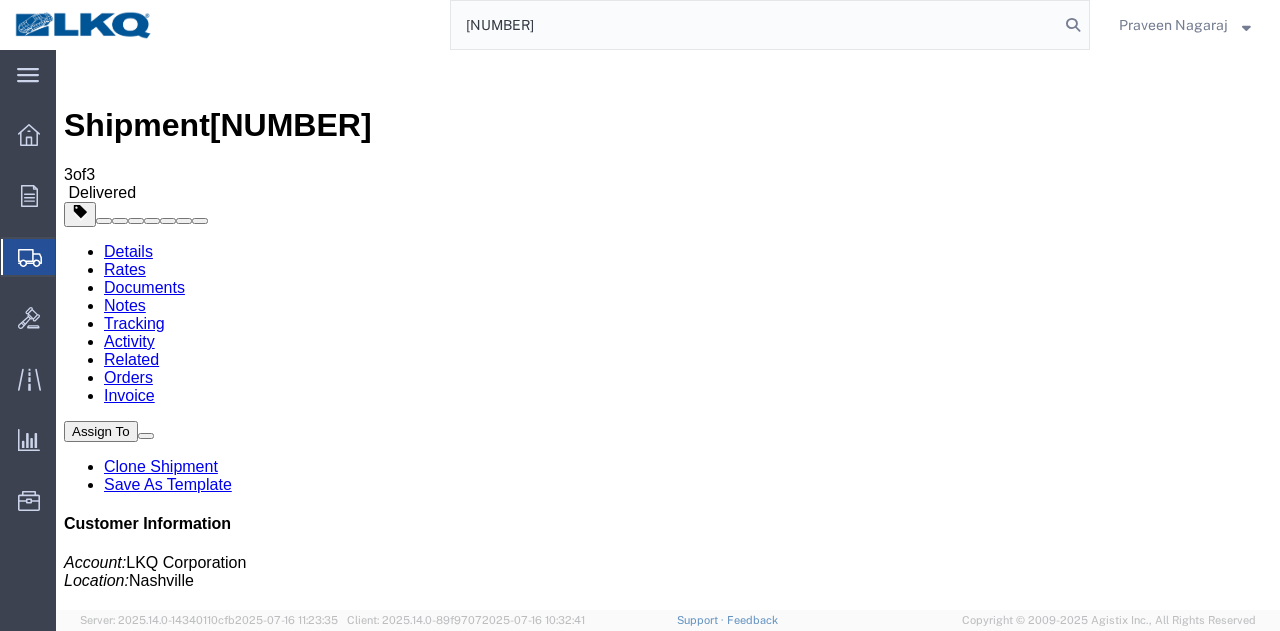 drag, startPoint x: 588, startPoint y: 41, endPoint x: 426, endPoint y: -1, distance: 167.35591 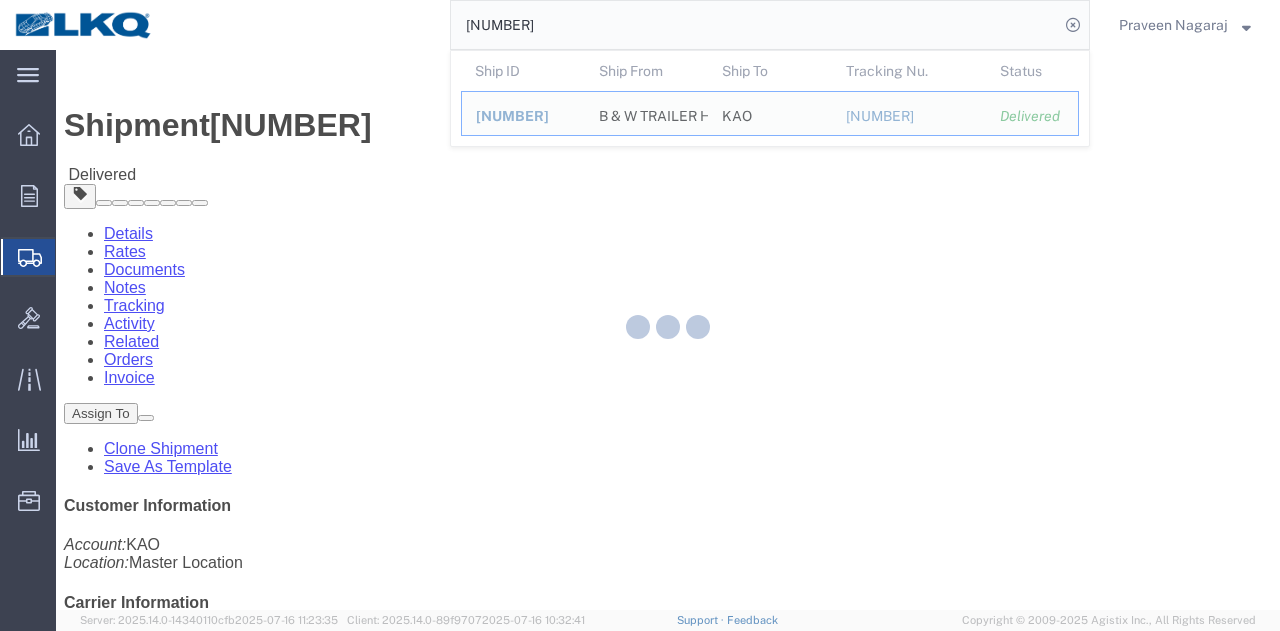 click 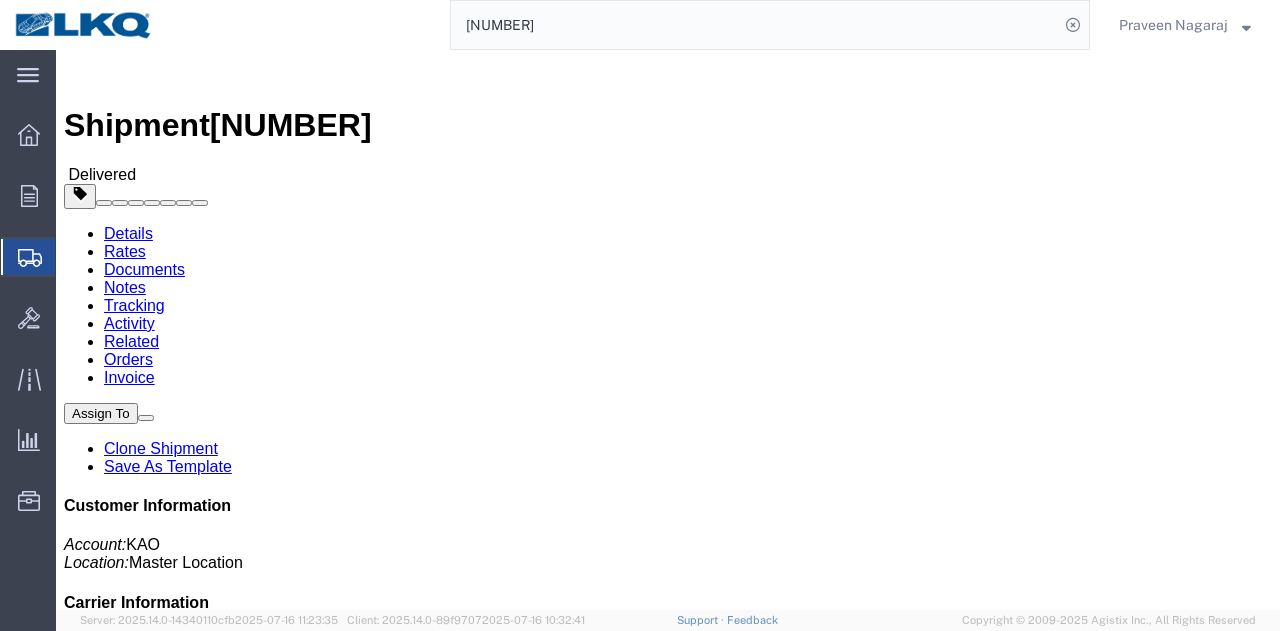 click on "Rates" 